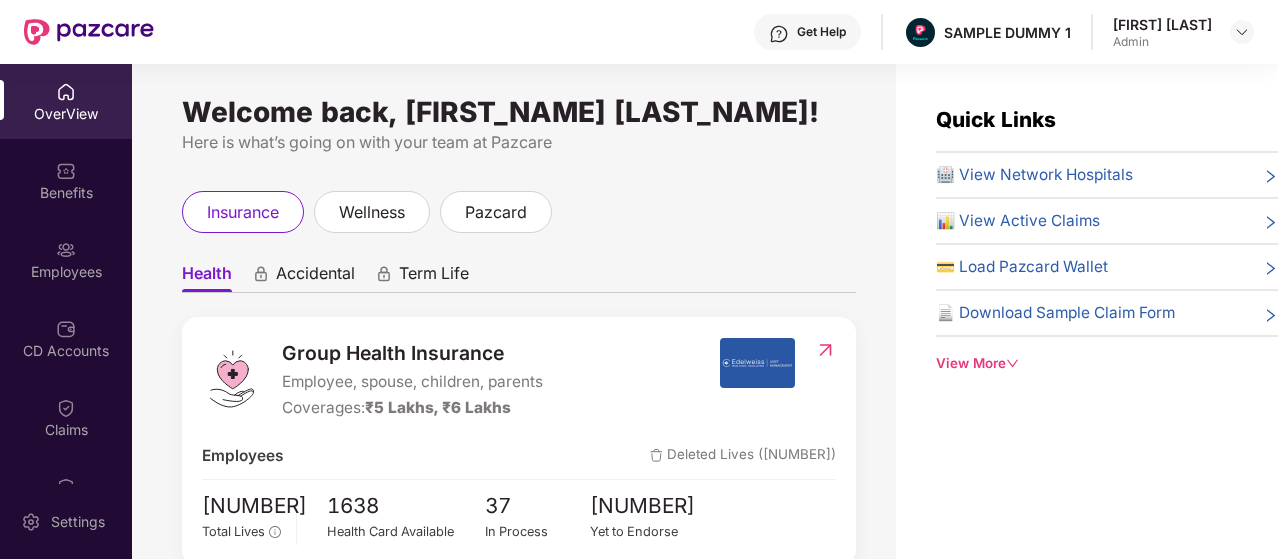 scroll, scrollTop: 0, scrollLeft: 0, axis: both 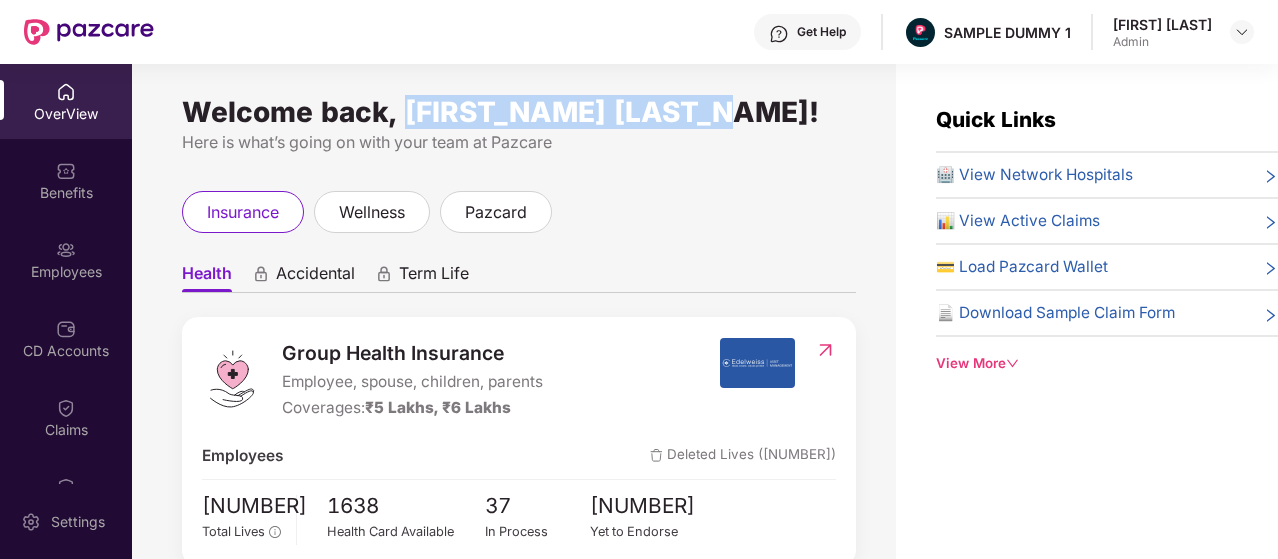 drag, startPoint x: 409, startPoint y: 114, endPoint x: 729, endPoint y: 115, distance: 320.00156 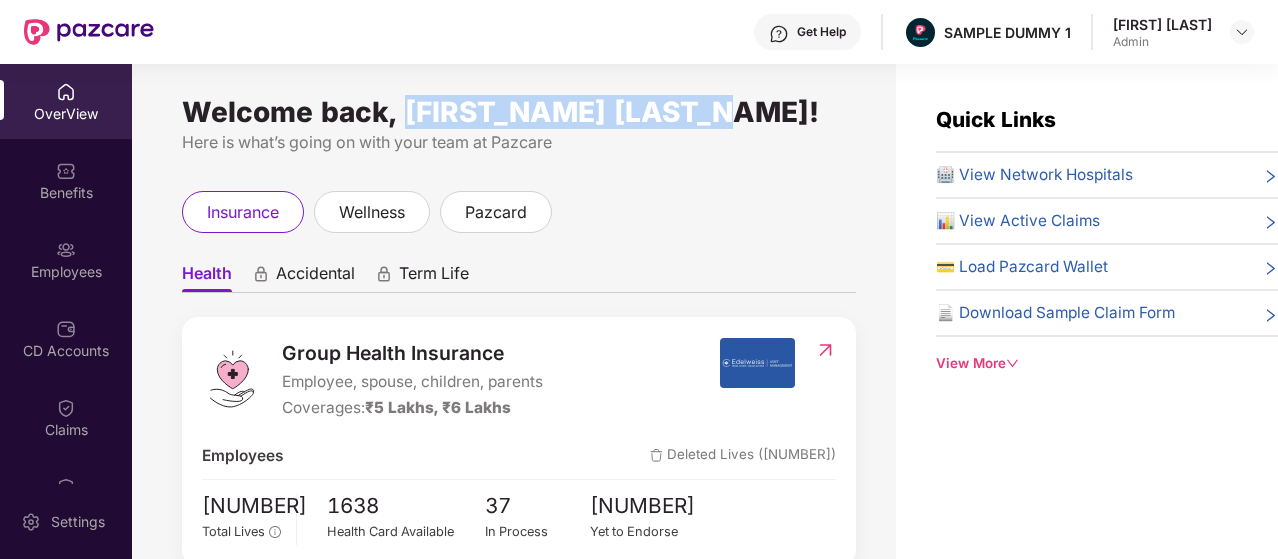 click on "Welcome back, [FIRST_NAME] [LAST_NAME]!" at bounding box center [519, 112] 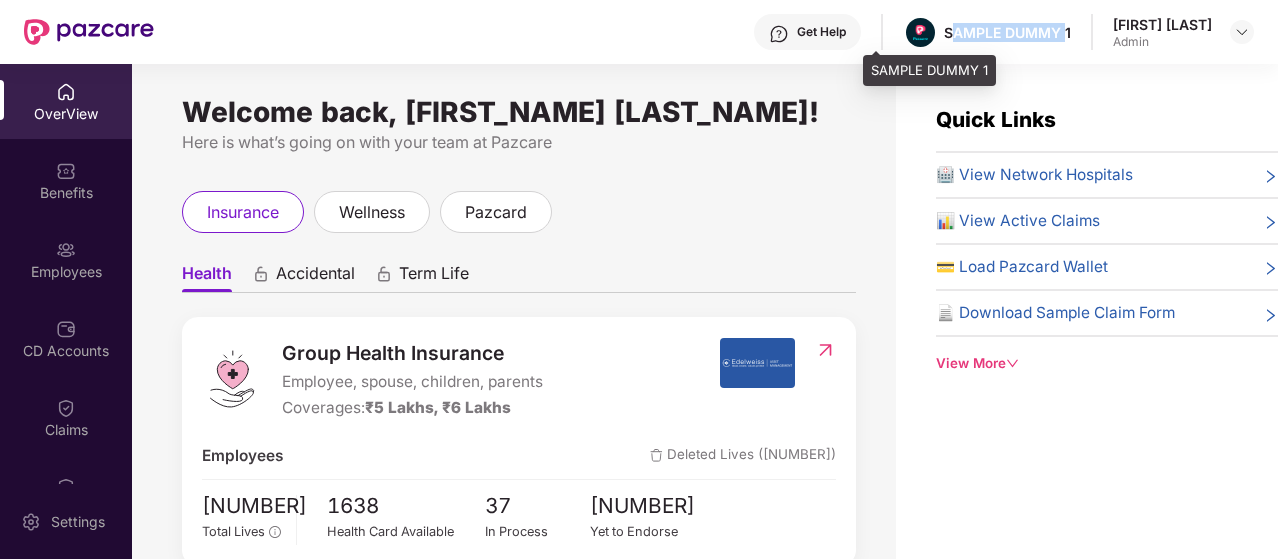 drag, startPoint x: 914, startPoint y: 36, endPoint x: 1024, endPoint y: 33, distance: 110.0409 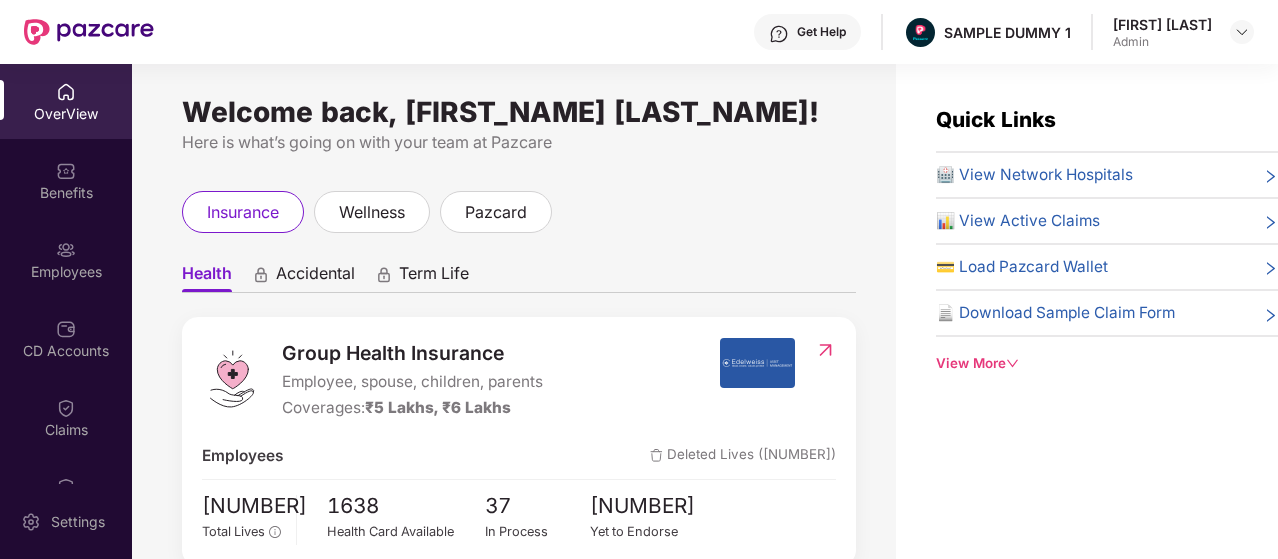 click on "Welcome back, [FIRST_NAME] [LAST_NAME]!" at bounding box center (519, 112) 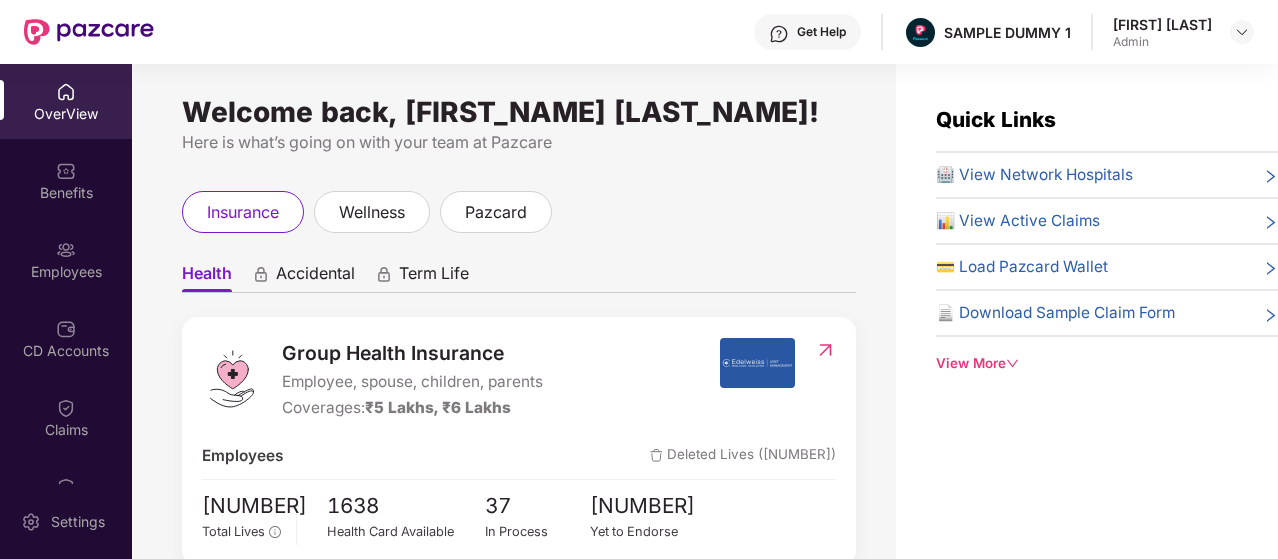 scroll, scrollTop: 100, scrollLeft: 0, axis: vertical 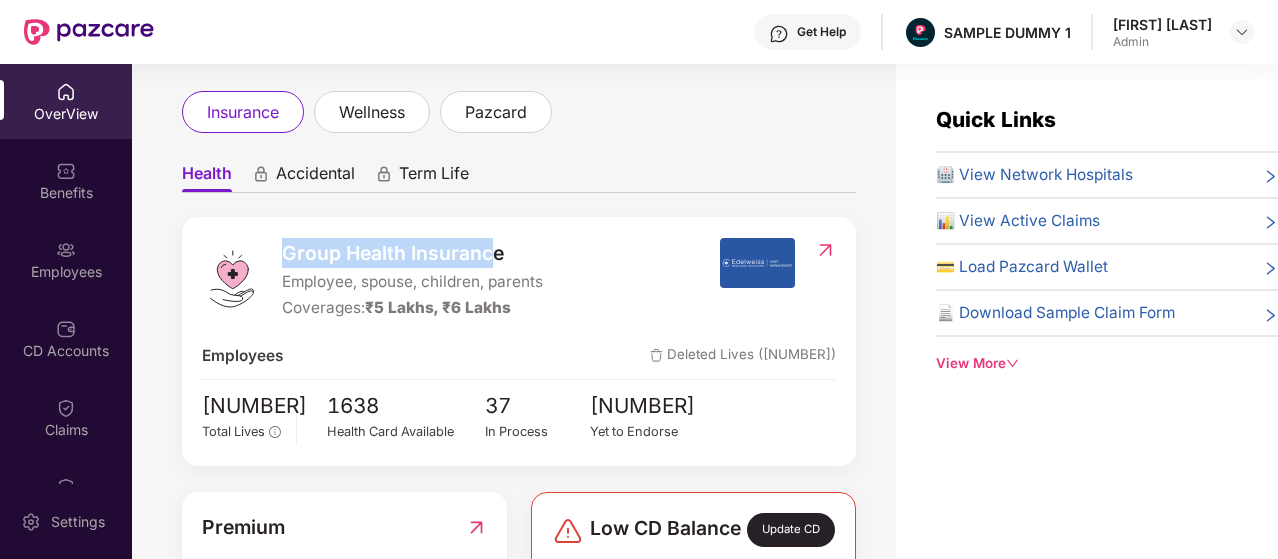 drag, startPoint x: 286, startPoint y: 257, endPoint x: 497, endPoint y: 256, distance: 211.00237 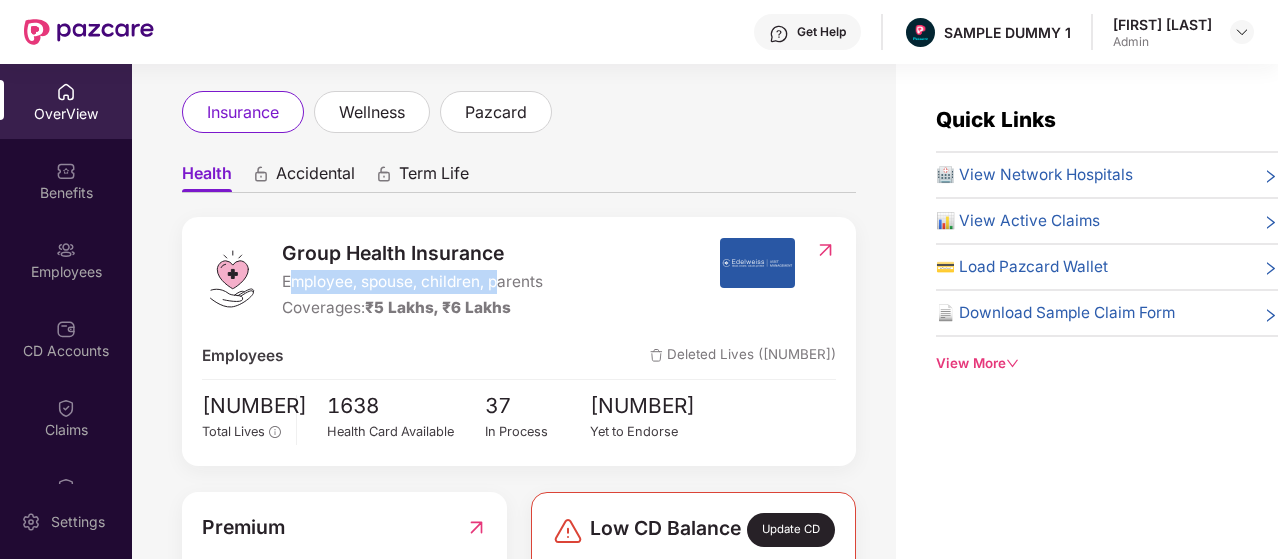 drag, startPoint x: 287, startPoint y: 285, endPoint x: 501, endPoint y: 280, distance: 214.05841 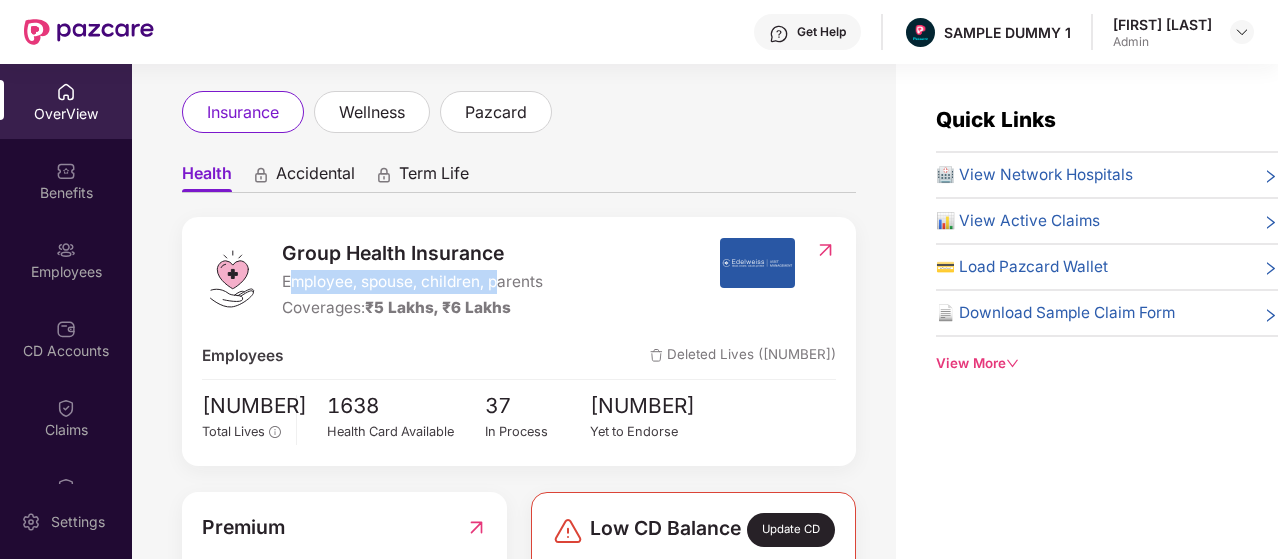 click on "Employee, spouse, children, parents" at bounding box center [412, 282] 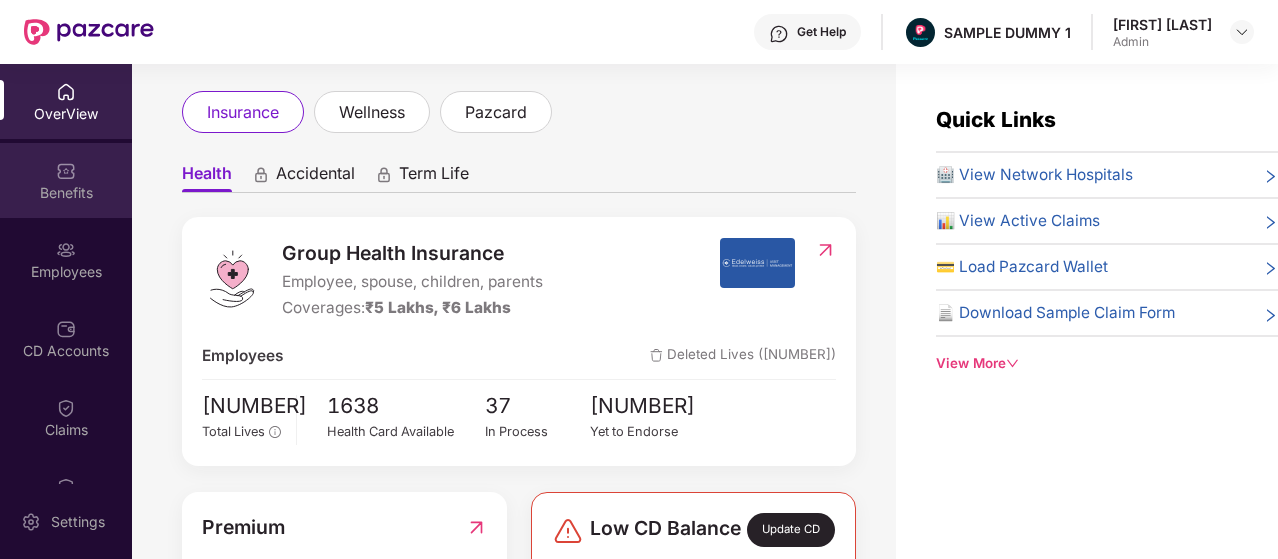 click on "Benefits" at bounding box center [66, 180] 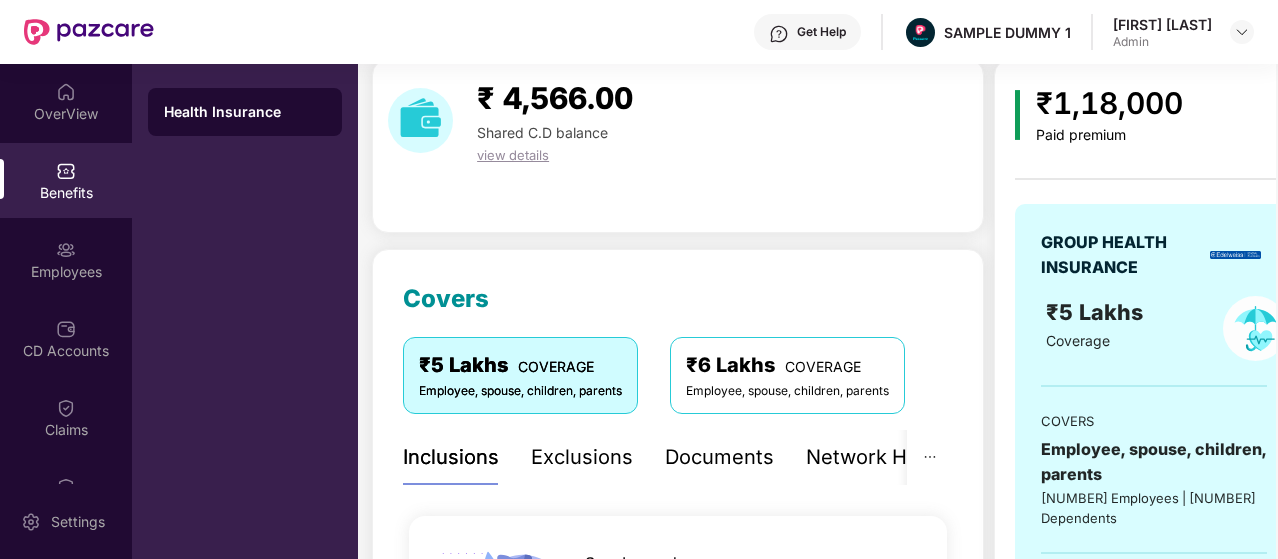 scroll, scrollTop: 100, scrollLeft: 0, axis: vertical 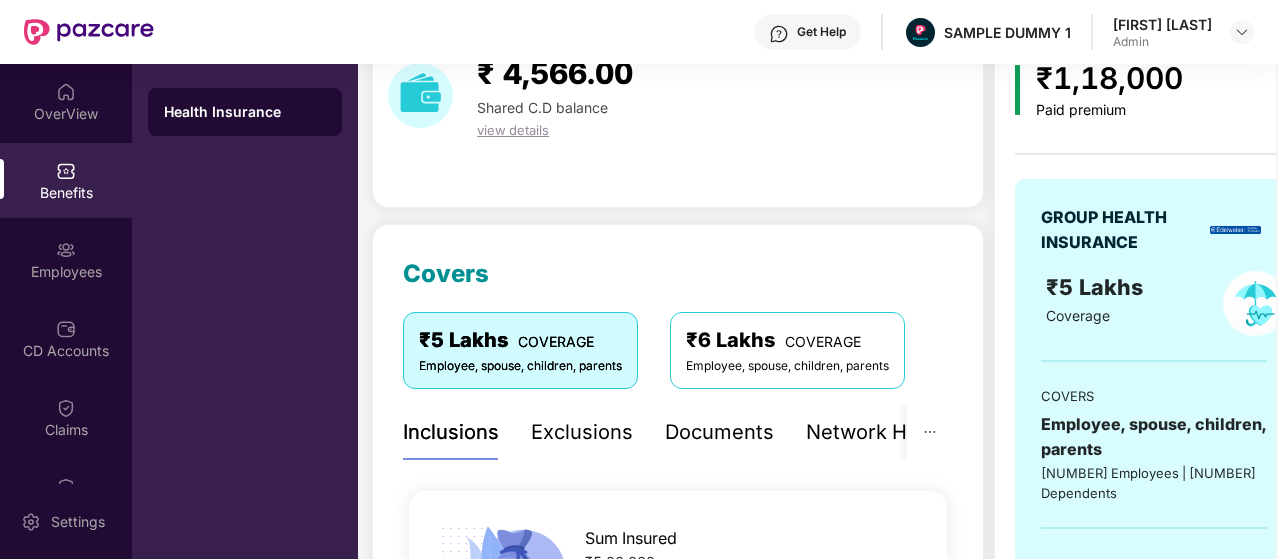 click on "Exclusions" at bounding box center [582, 432] 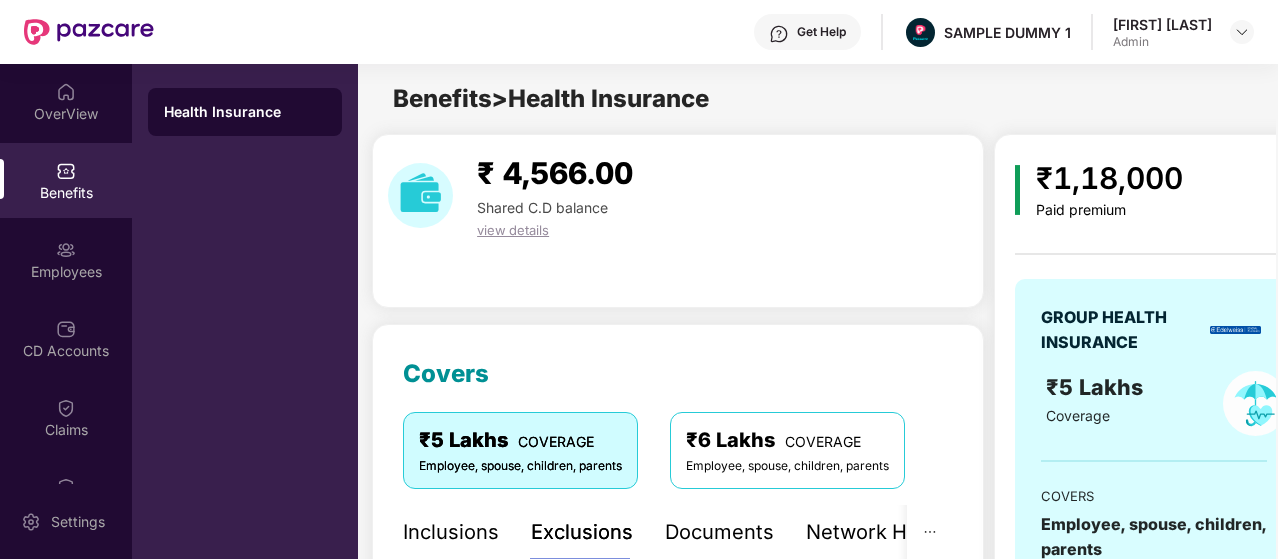 scroll, scrollTop: 200, scrollLeft: 0, axis: vertical 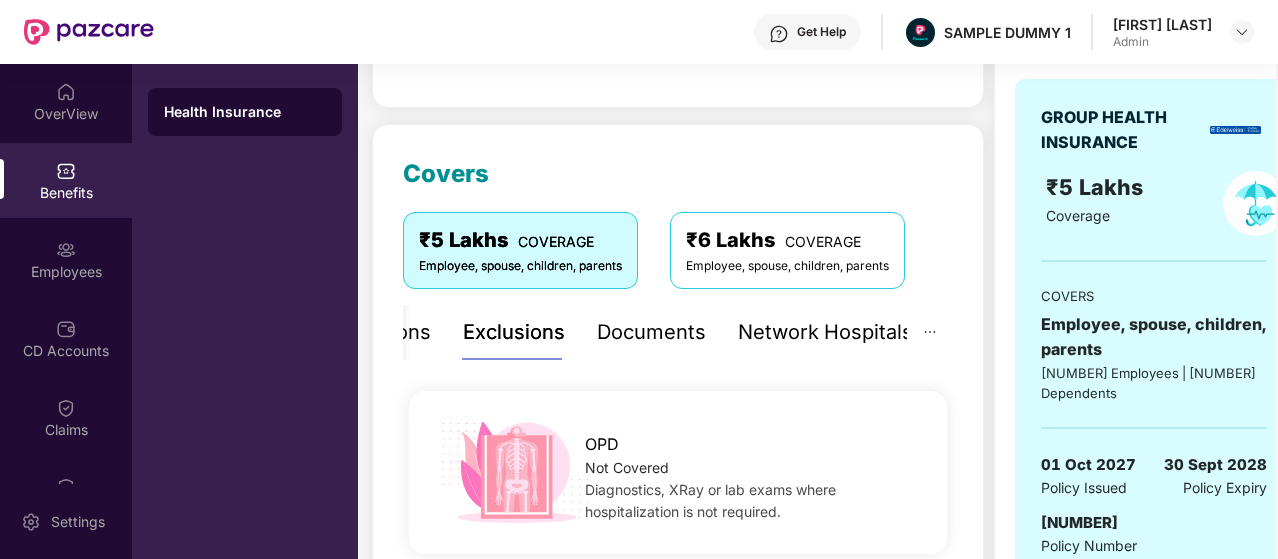 click on "Network Hospitals" at bounding box center [825, 332] 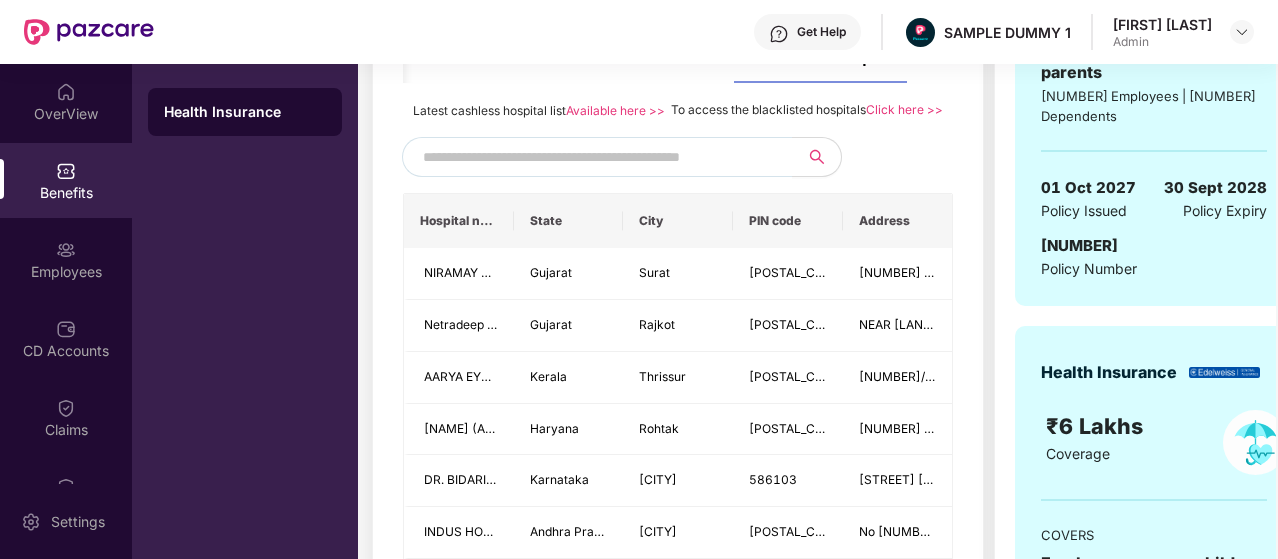scroll, scrollTop: 500, scrollLeft: 0, axis: vertical 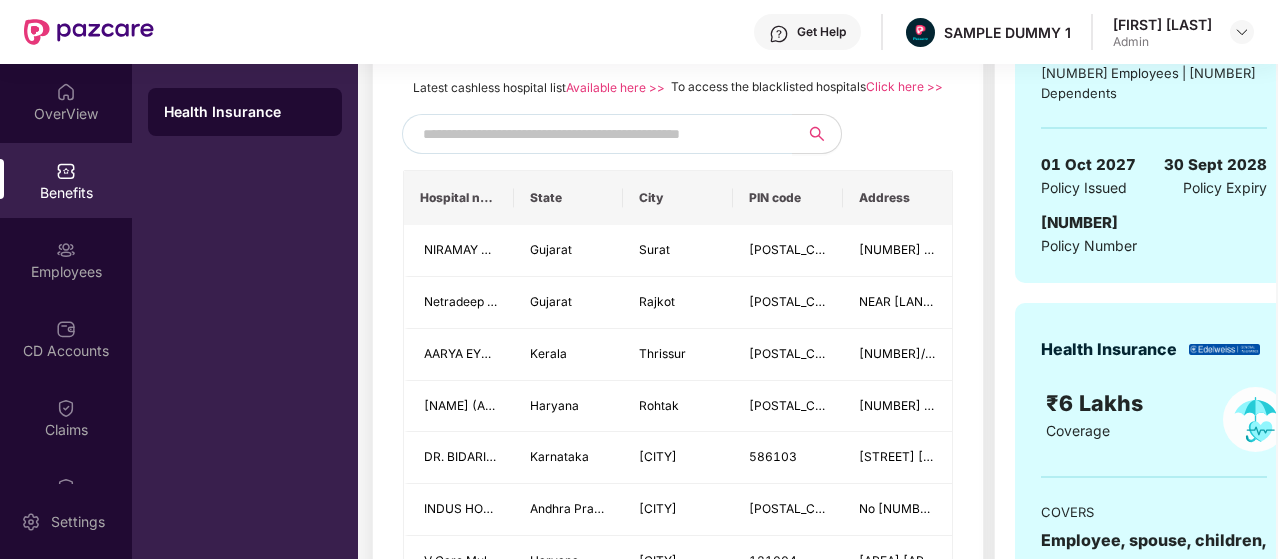 click at bounding box center [594, 134] 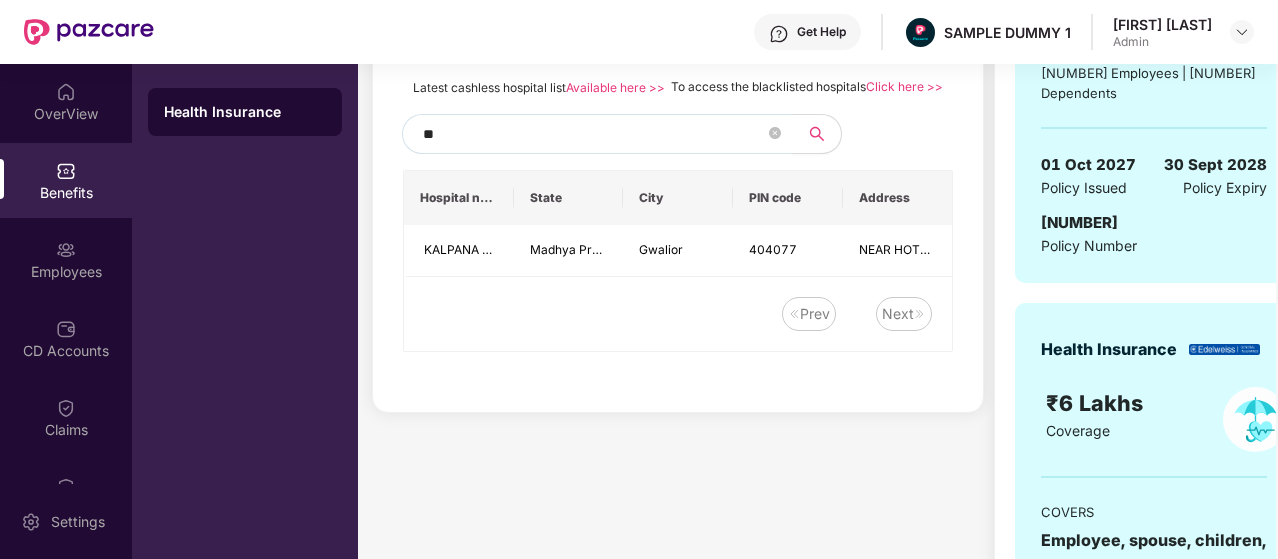 type on "*" 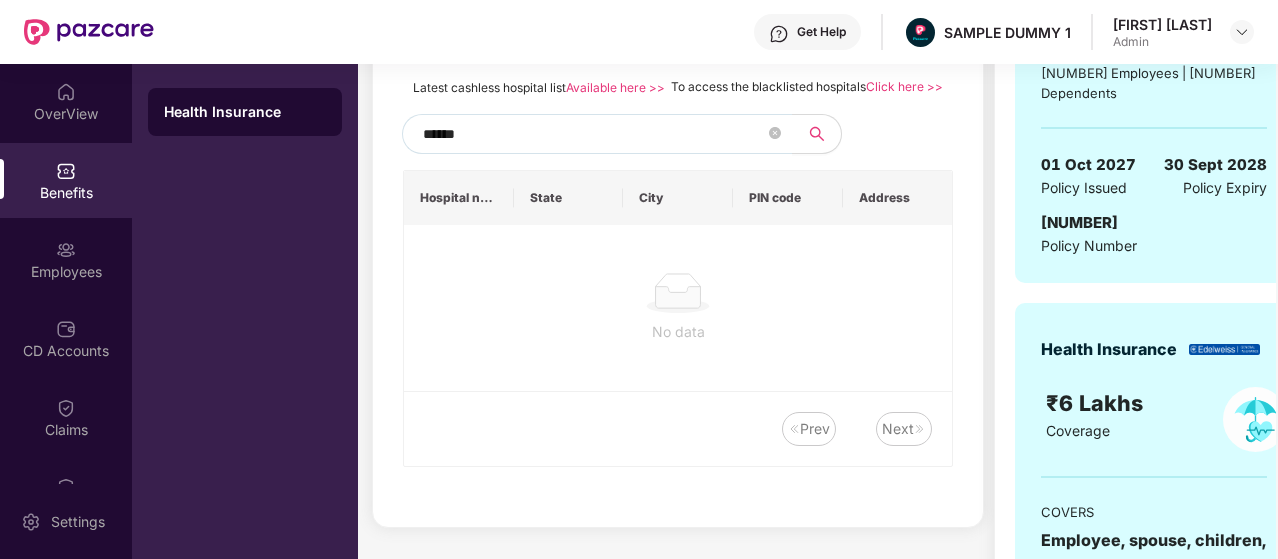 click on "******" at bounding box center [594, 134] 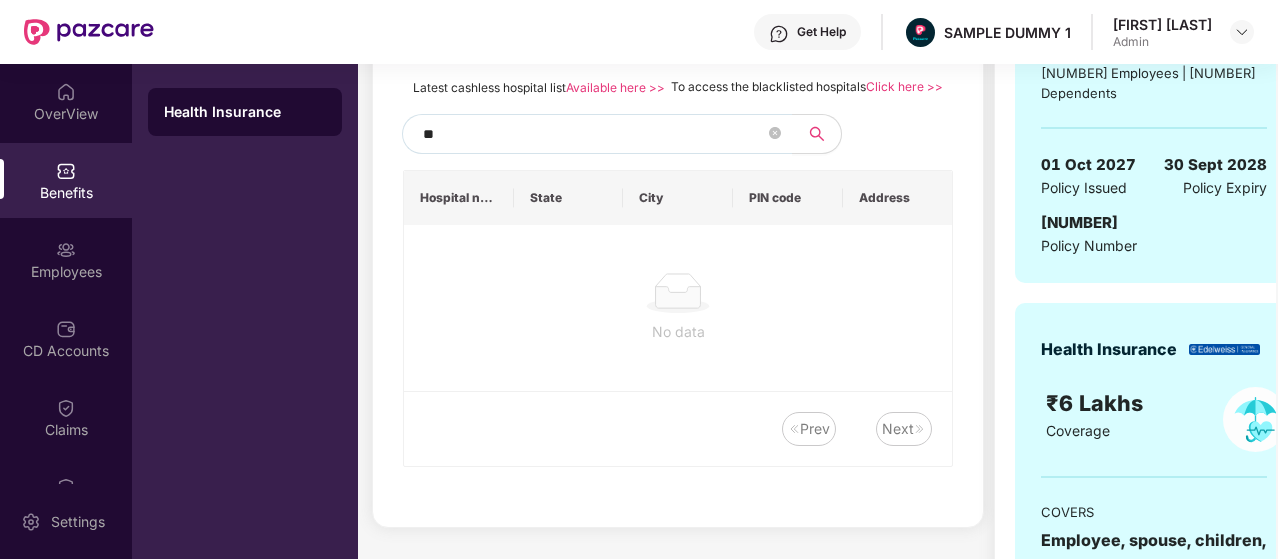type on "*" 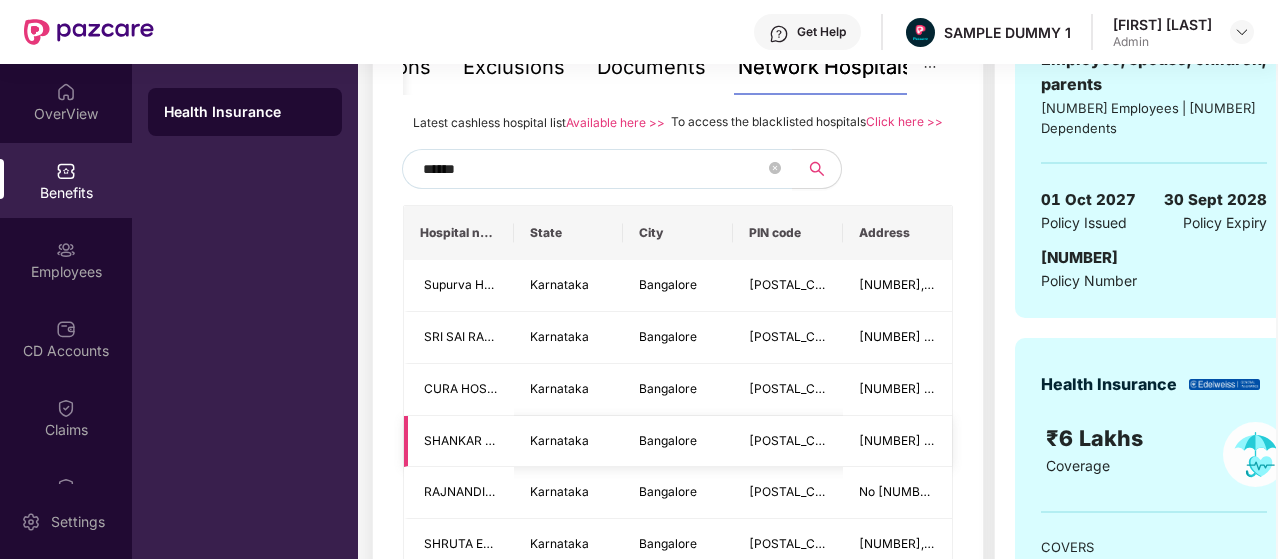 scroll, scrollTop: 365, scrollLeft: 0, axis: vertical 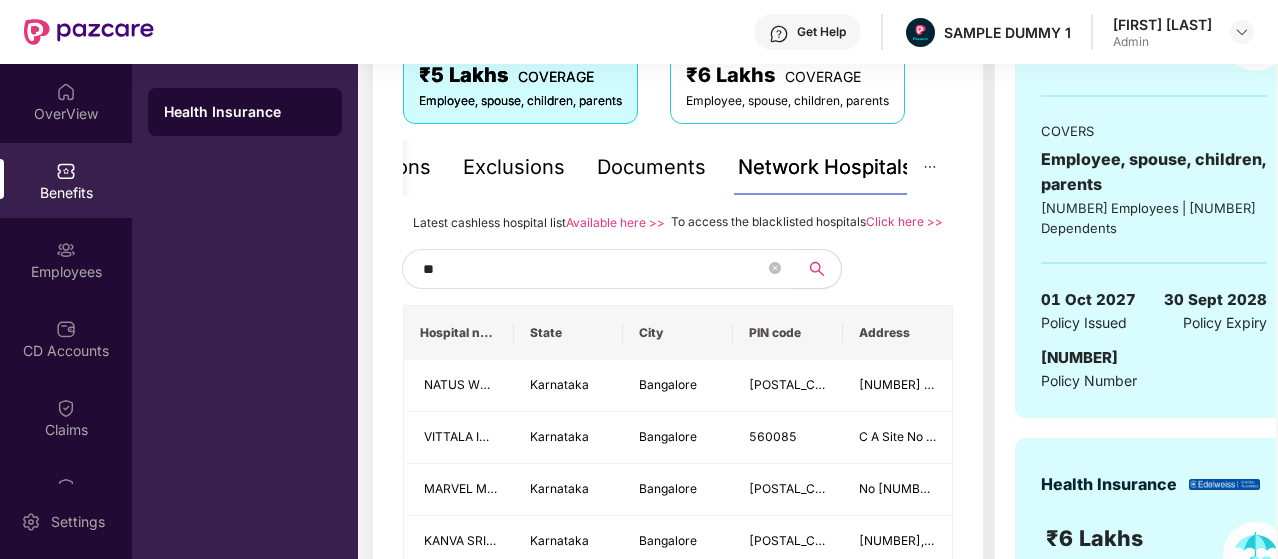 type on "*" 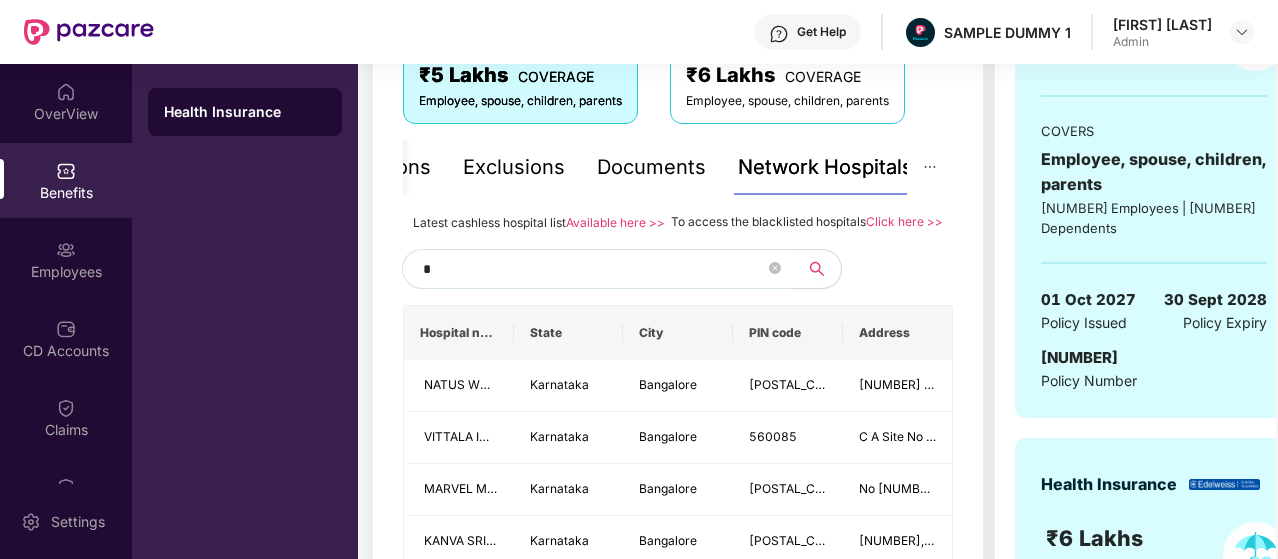 type 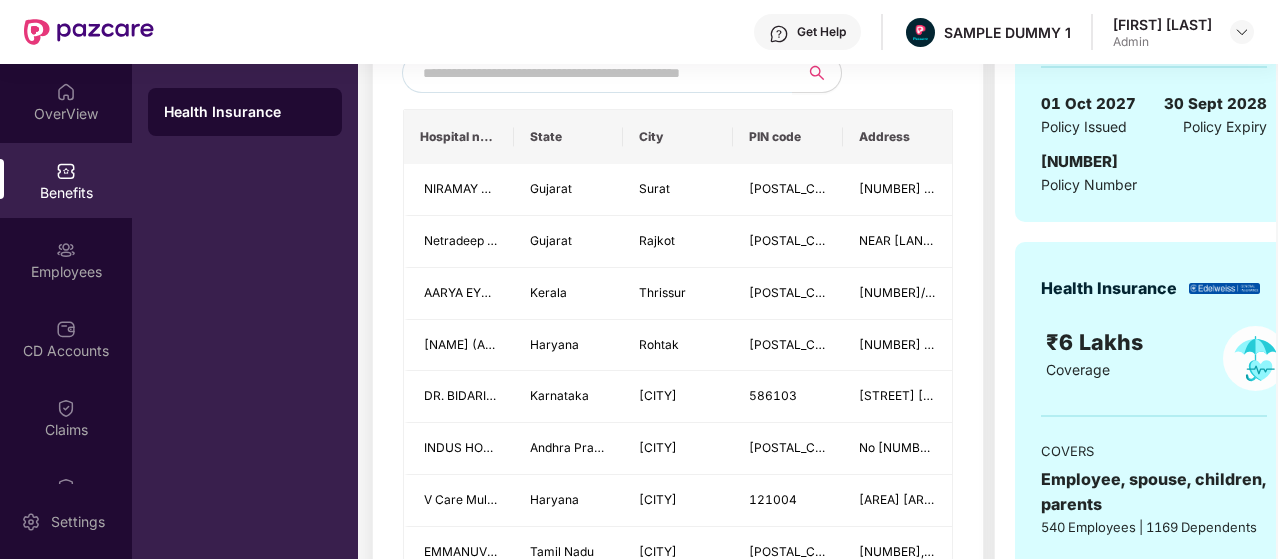 scroll, scrollTop: 583, scrollLeft: 0, axis: vertical 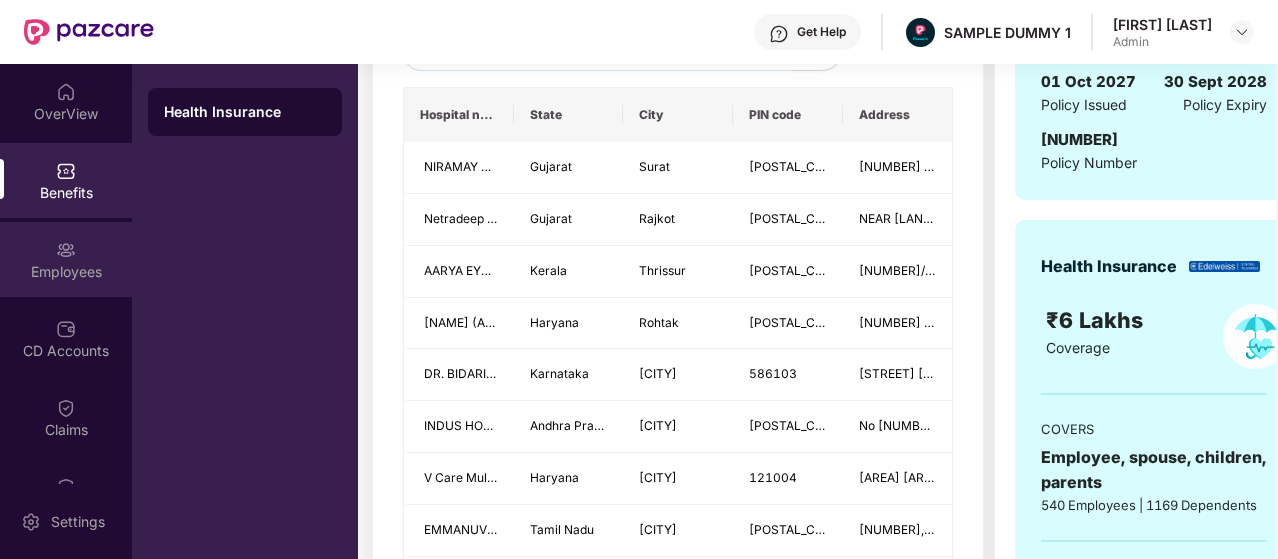click on "Employees" at bounding box center [66, 259] 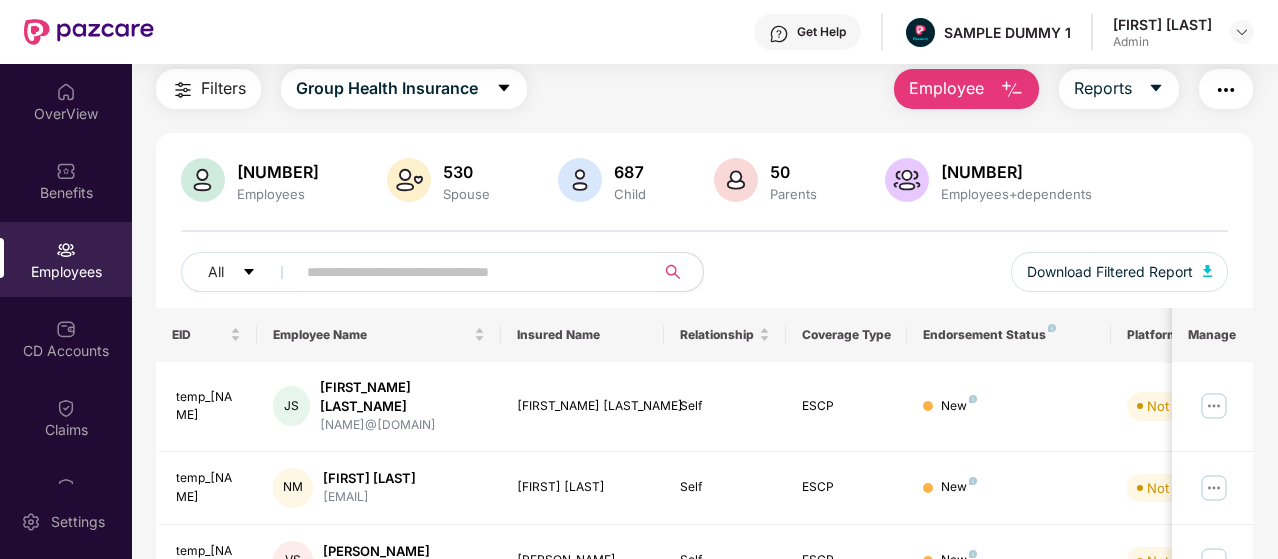 scroll, scrollTop: 0, scrollLeft: 0, axis: both 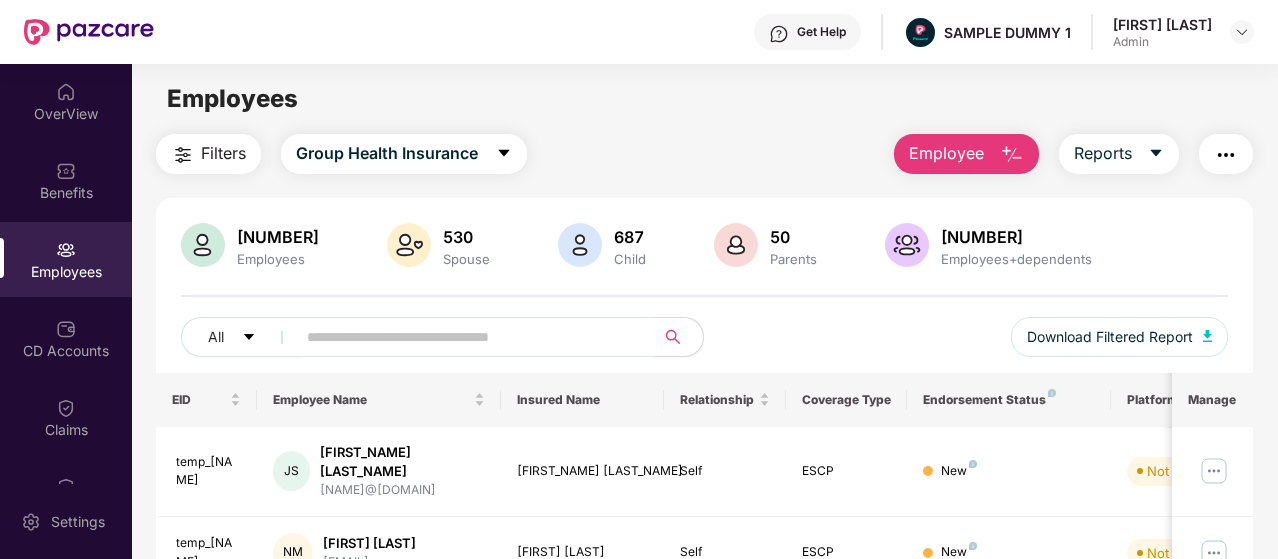 click on "Employee" at bounding box center (946, 153) 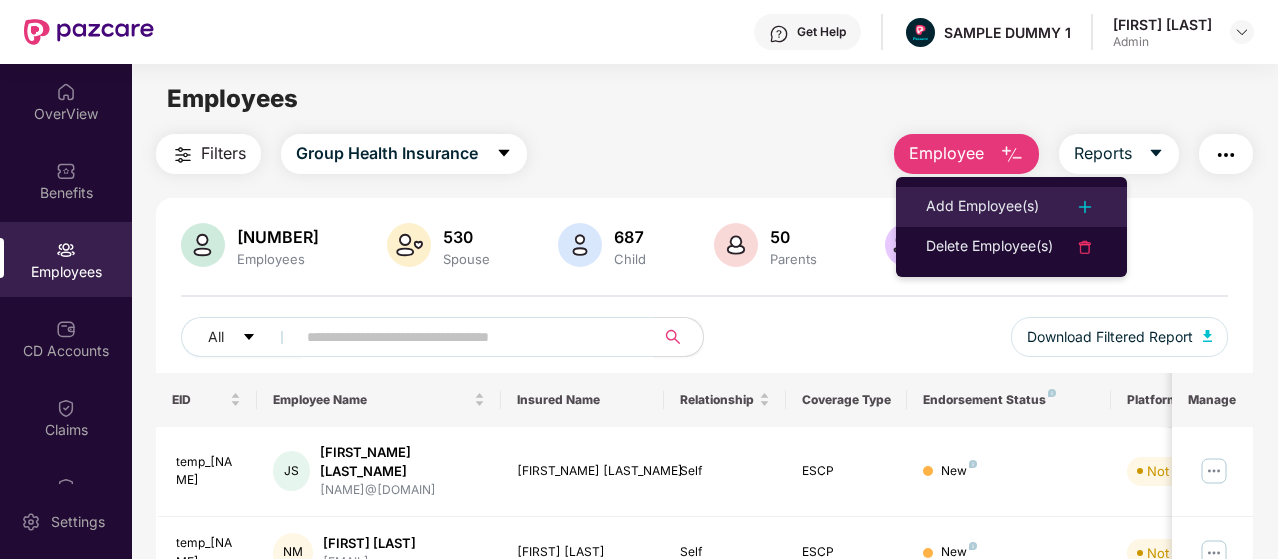 click on "Add Employee(s)" at bounding box center [982, 207] 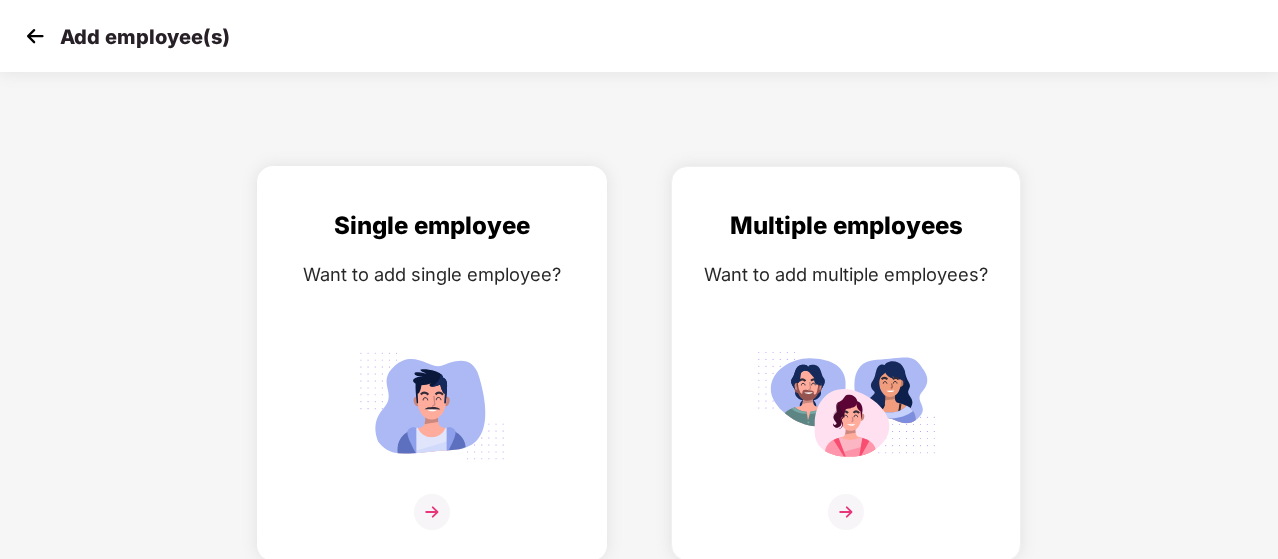 scroll, scrollTop: 6, scrollLeft: 0, axis: vertical 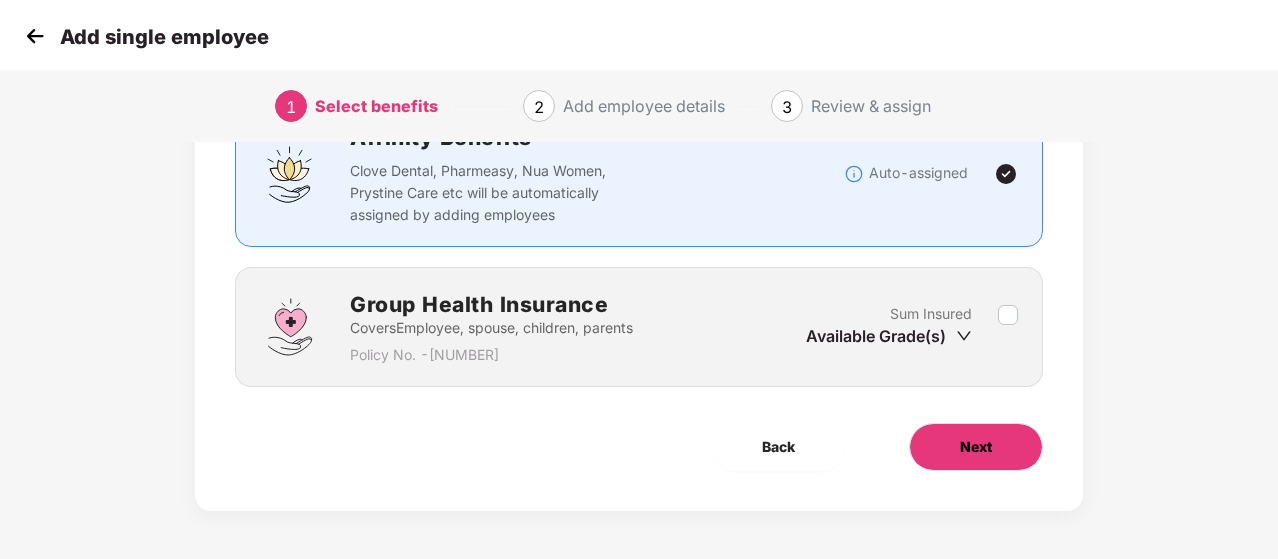 click on "Next" at bounding box center (976, 447) 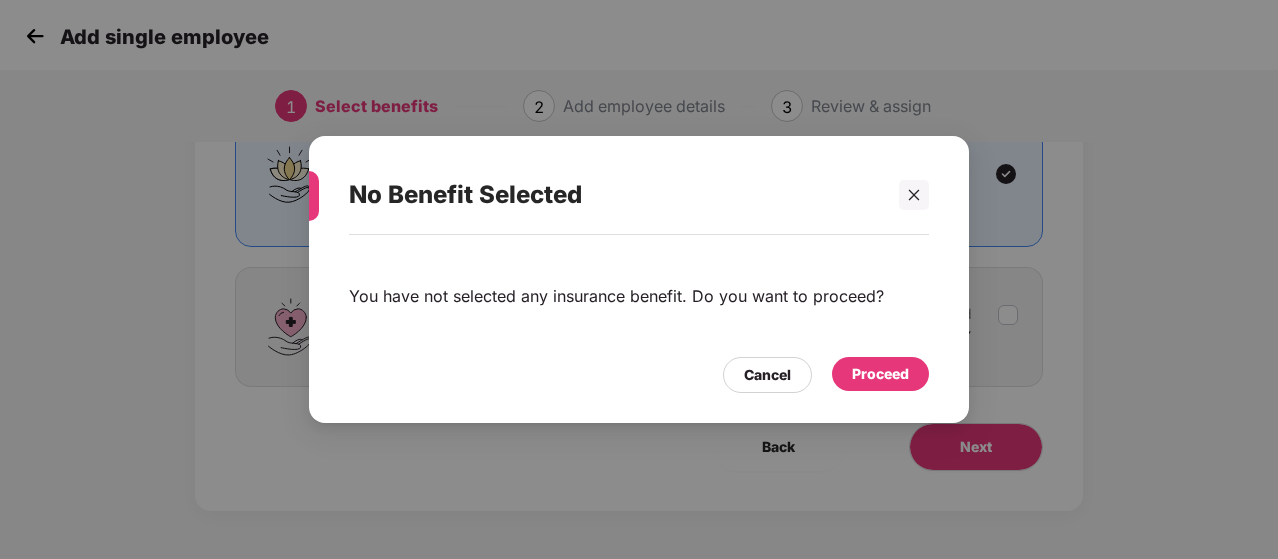 drag, startPoint x: 790, startPoint y: 383, endPoint x: 771, endPoint y: 378, distance: 19.646883 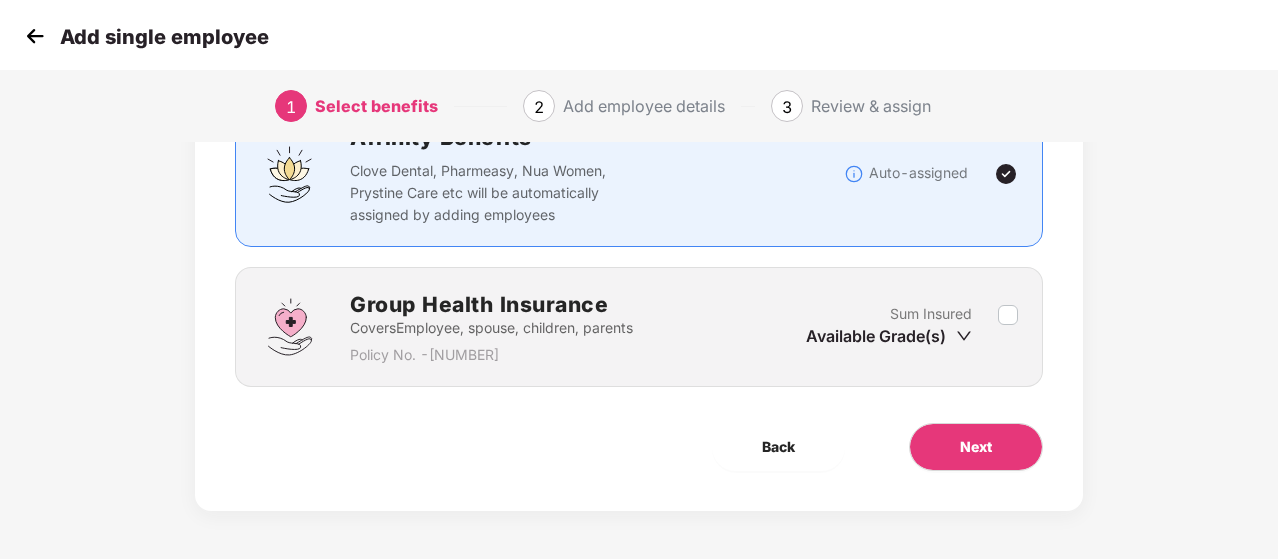 click on "Add single employee" at bounding box center (639, 36) 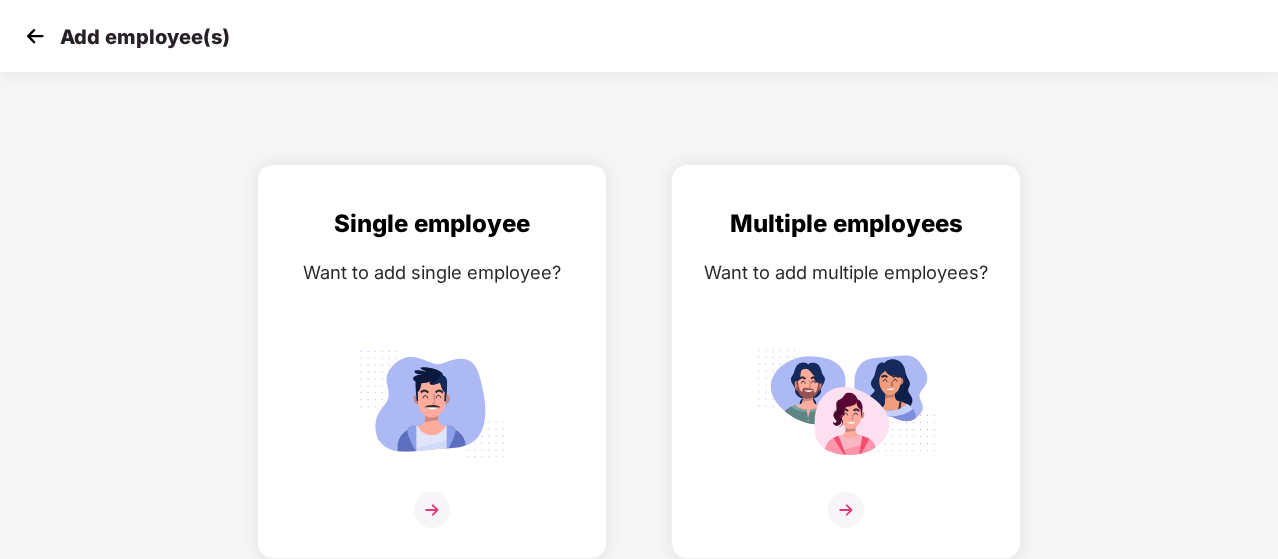 scroll, scrollTop: 0, scrollLeft: 0, axis: both 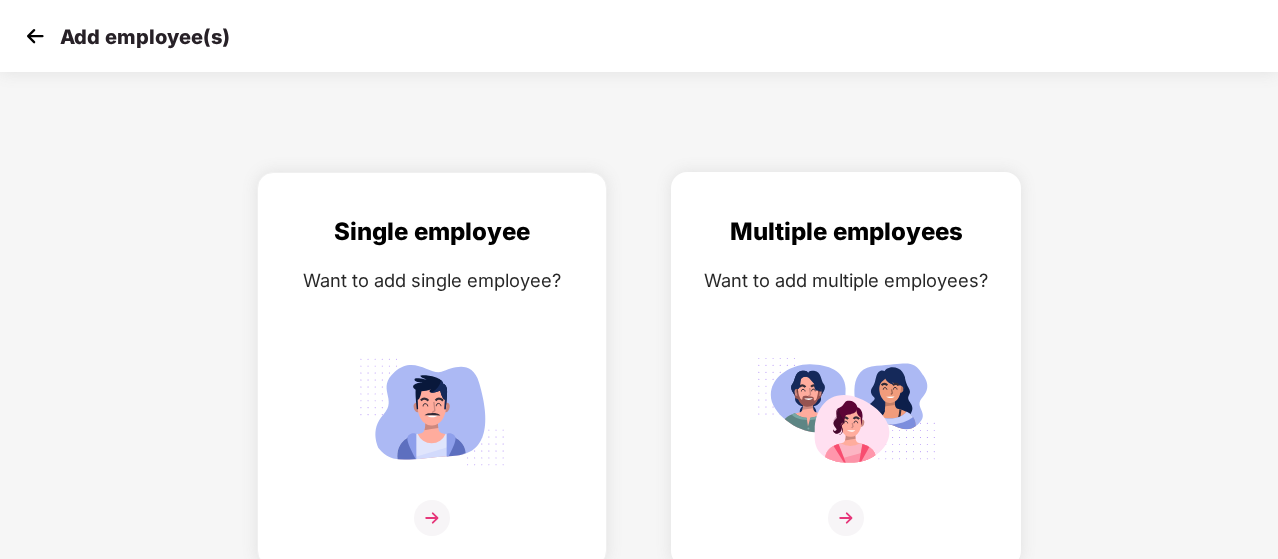 click on "Want to add multiple employees?" at bounding box center [846, 280] 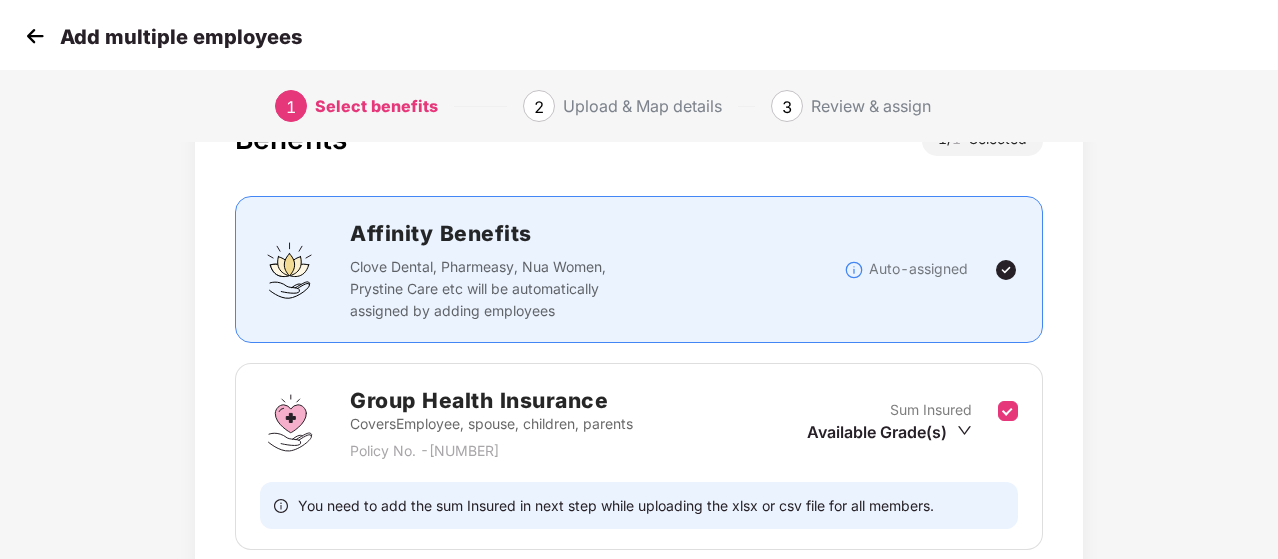 scroll, scrollTop: 100, scrollLeft: 0, axis: vertical 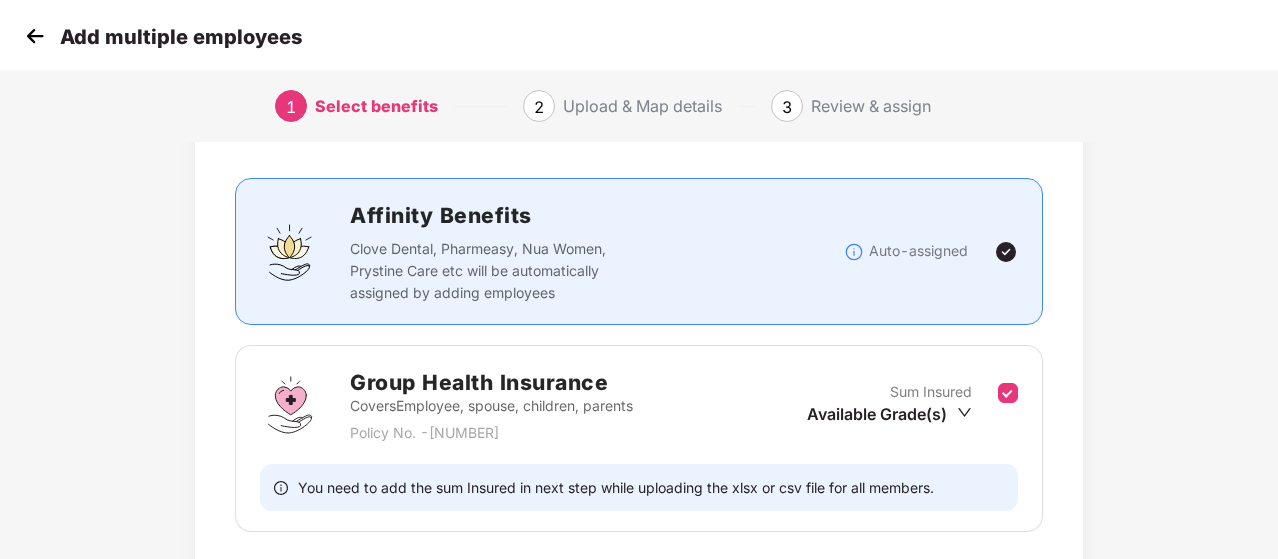 click on "Group Health Insurance Covers  Employee, spouse, children, parents Policy No. -  [NUMBER] Sum Insured Available Grade(s)   You need to add the sum Insured in next step while uploading the xlsx or csv file for all members." at bounding box center (639, 438) 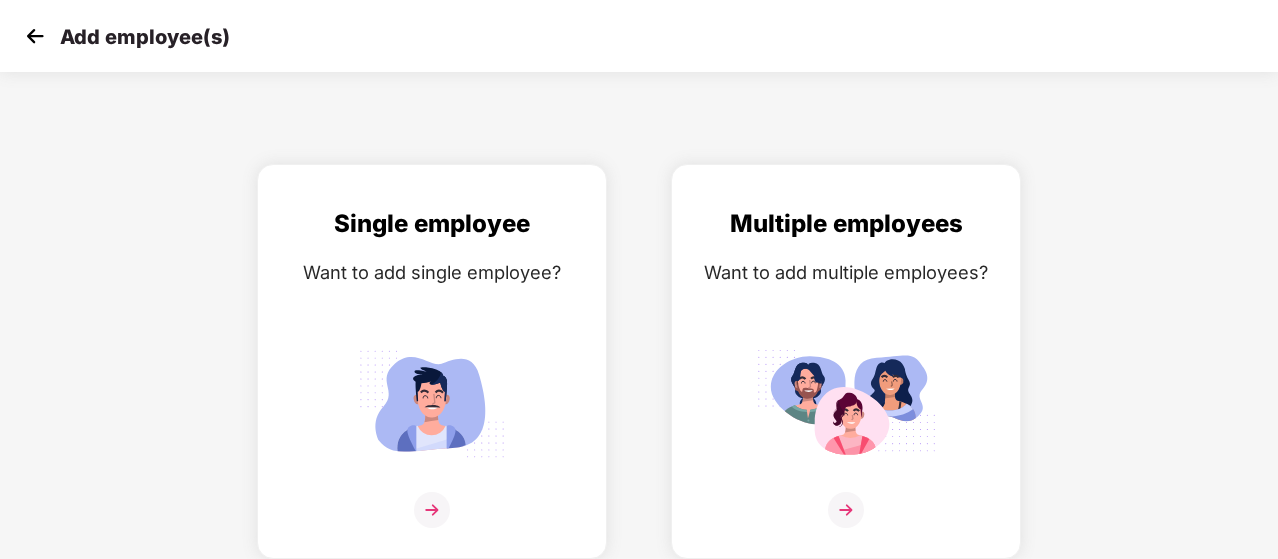 scroll, scrollTop: 0, scrollLeft: 0, axis: both 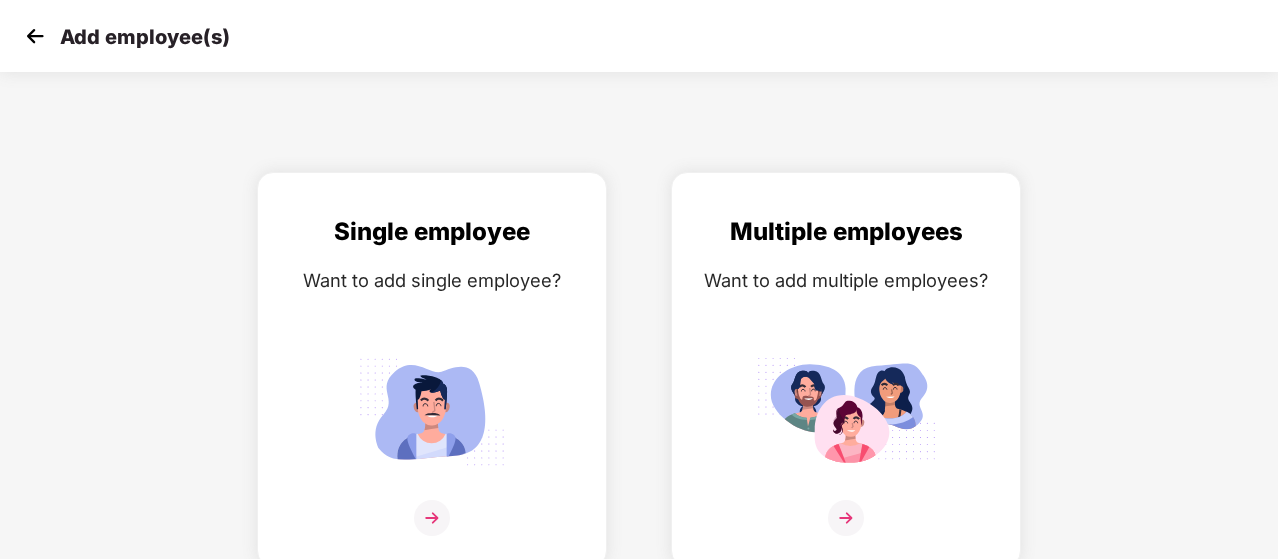 click at bounding box center (35, 36) 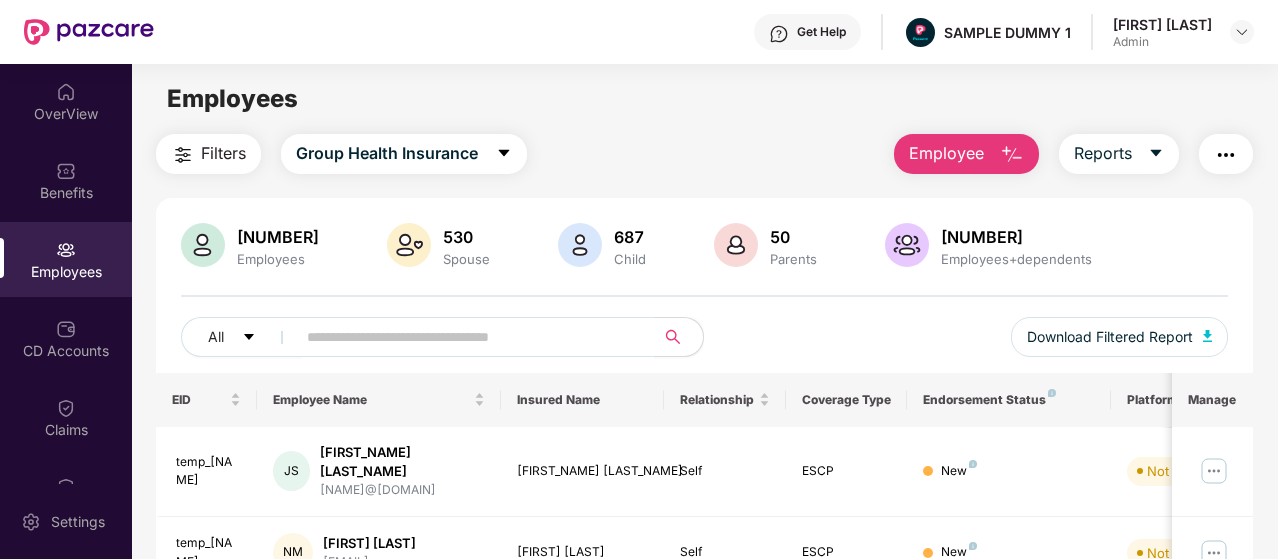 click at bounding box center (1226, 155) 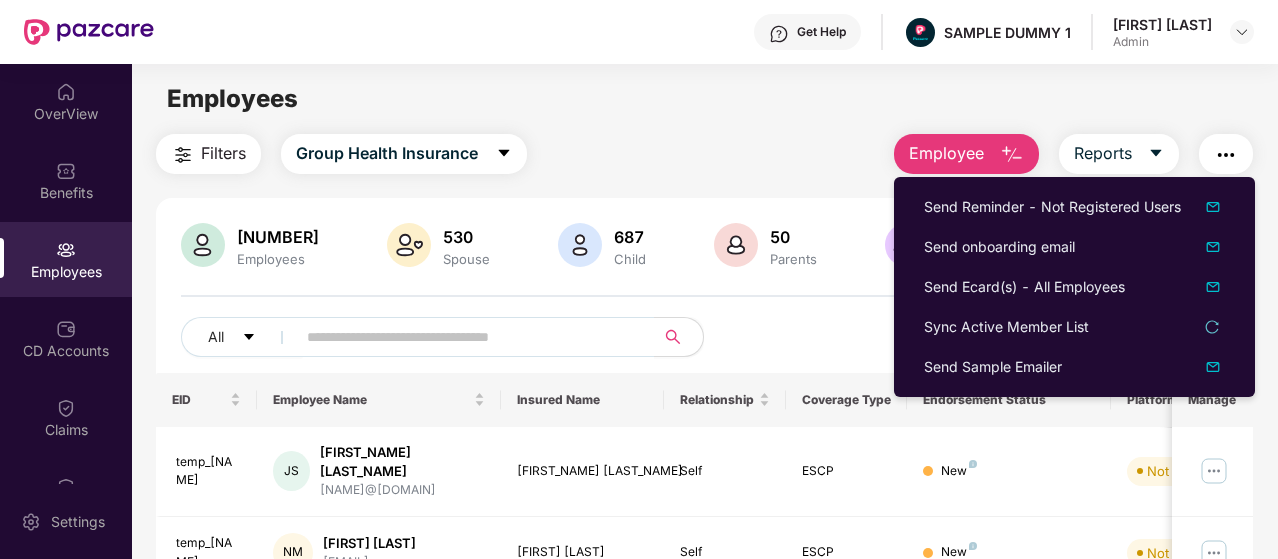 click on "Filters Group Health Insurance Employee  Reports 997 Employees 530 Spouse 687 Child 50 Parents 2264 Employees+dependents All Download Filtered Report EID Employee Name Insured Name Relationship Coverage Type Endorsement Status Platform Status Joining Date Manage                   temp_[FIRST] [LAST]   [EMAIL] [FIRST] [LAST]  Self ESCP New Not Verified 02 Aug 2025 temp_[FIRST] [LAST]   [EMAIL] [FIRST] [LAST]  Self ESCP New Not Verified 02 Aug 2025 temp_[FIRST] [LAST]   [EMAIL] [FIRST] [LAST]  Self ESCP New Not Verified 02 Aug 2025 temp_[FIRST] [LAST]   [EMAIL] [FIRST] [LAST] Self ESCP New Verified 21 July 2025 temp_[FIRST] [LAST] [LAST]   [EMAIL] [FIRST] [LAST]... [FIRST] [LAST]  Self ESCP New Verified 05 May 2025 temp_[FIRST] [LAST] [LAST]   [EMAIL] [FIRST] [LAST] [LAST] Self ESCP New Not Verified 02 July 2025 Temp_[FIRST] [LAST] [LAST]   [EMAIL] [FIRST] [LAST]  Self" at bounding box center (704, 698) 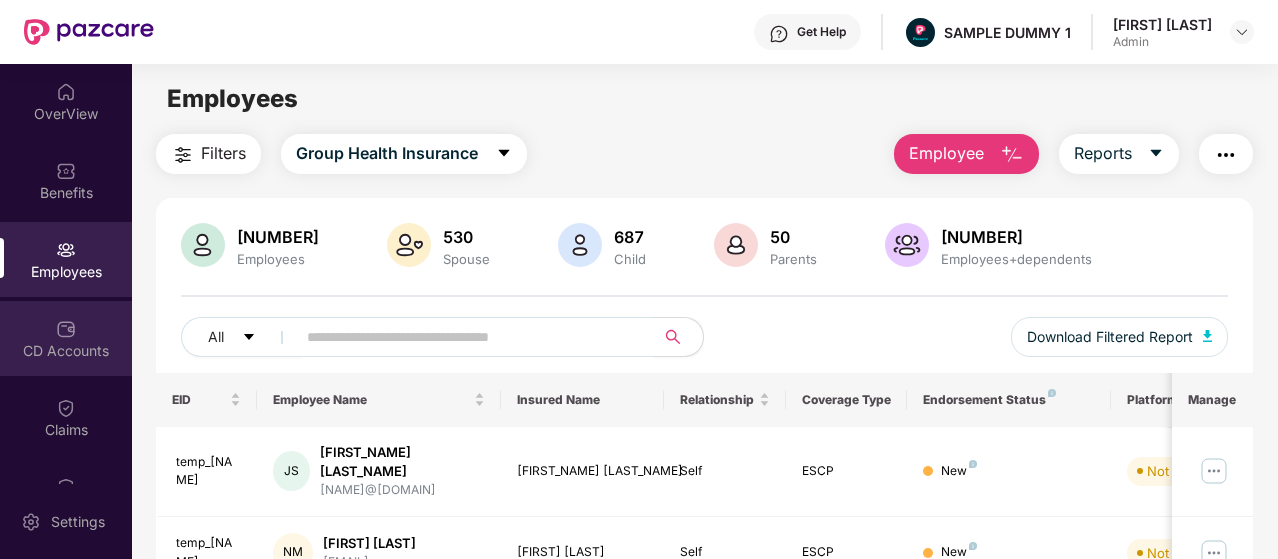 click on "CD Accounts" at bounding box center [66, 351] 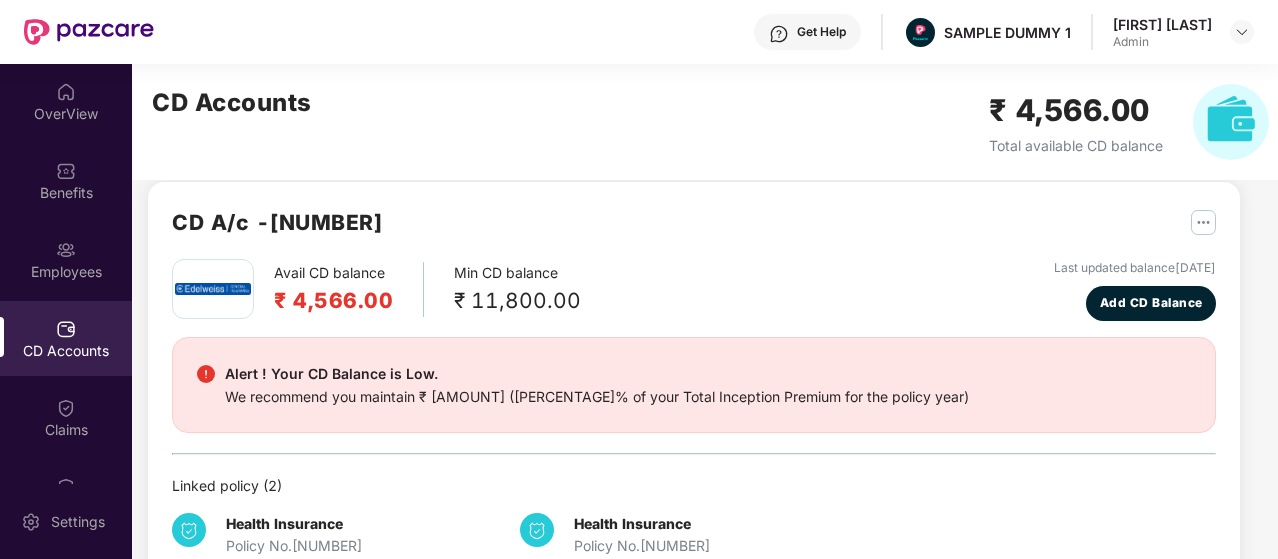scroll, scrollTop: 0, scrollLeft: 0, axis: both 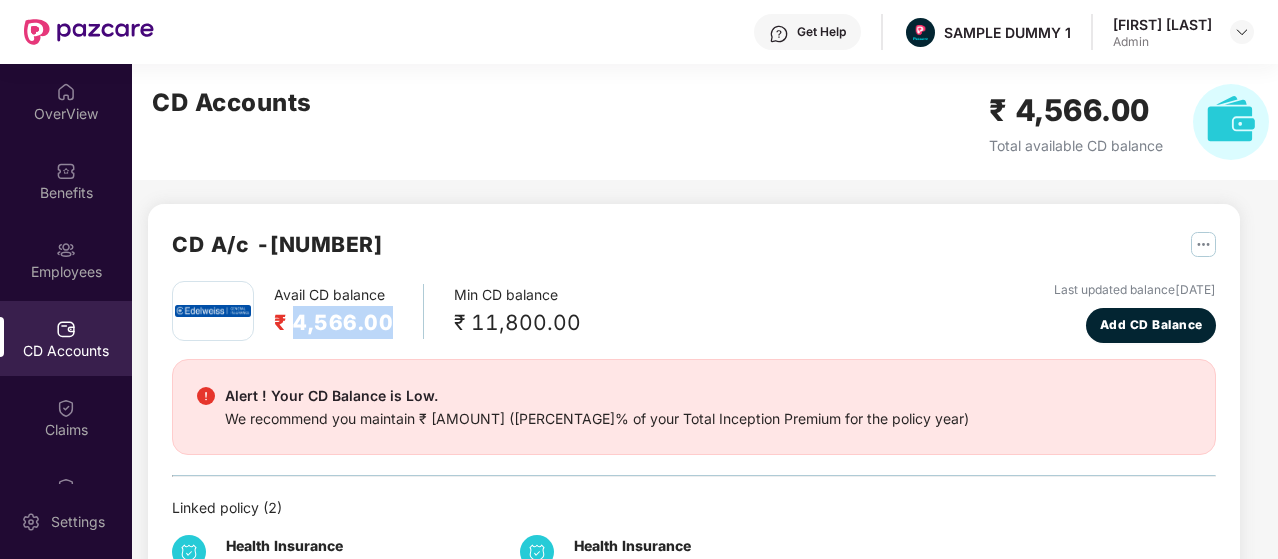 drag, startPoint x: 293, startPoint y: 331, endPoint x: 393, endPoint y: 329, distance: 100.02 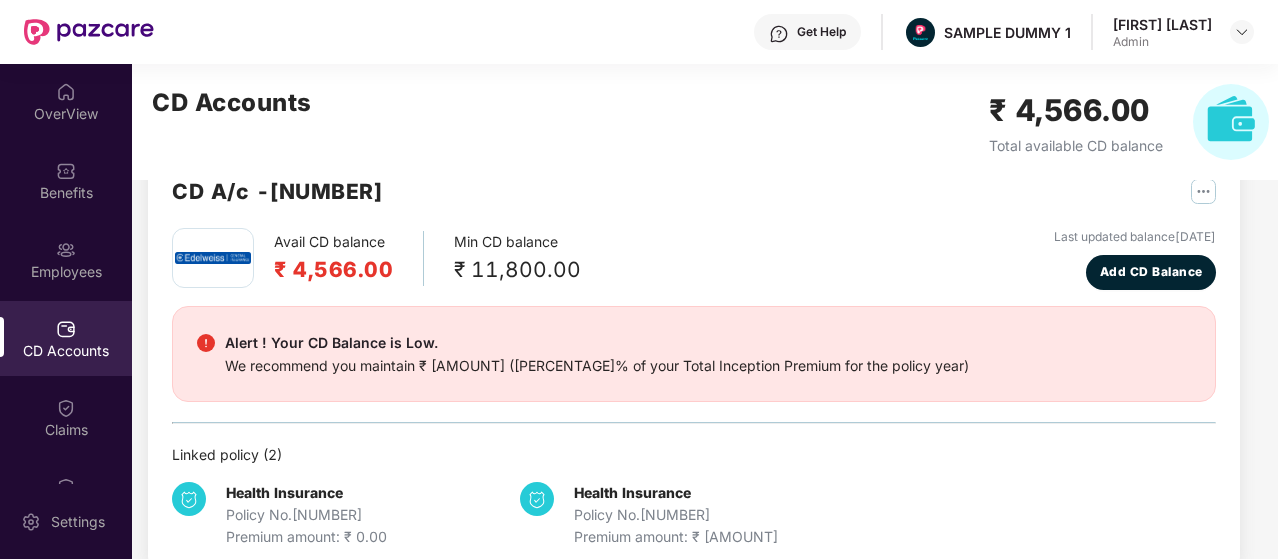 scroll, scrollTop: 88, scrollLeft: 0, axis: vertical 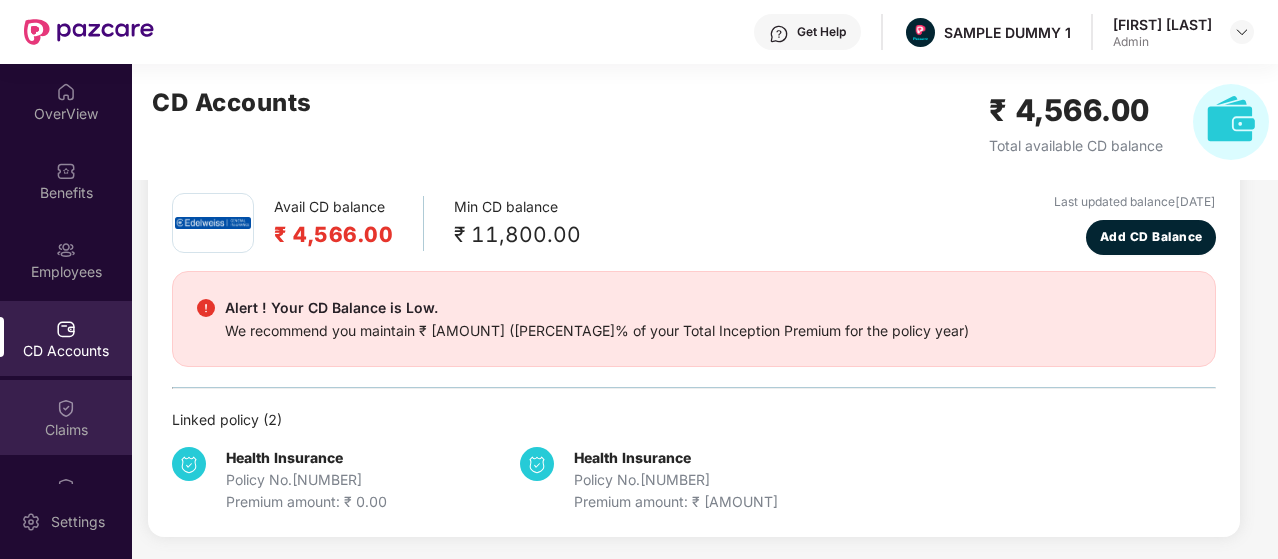 click on "Claims" at bounding box center [66, 417] 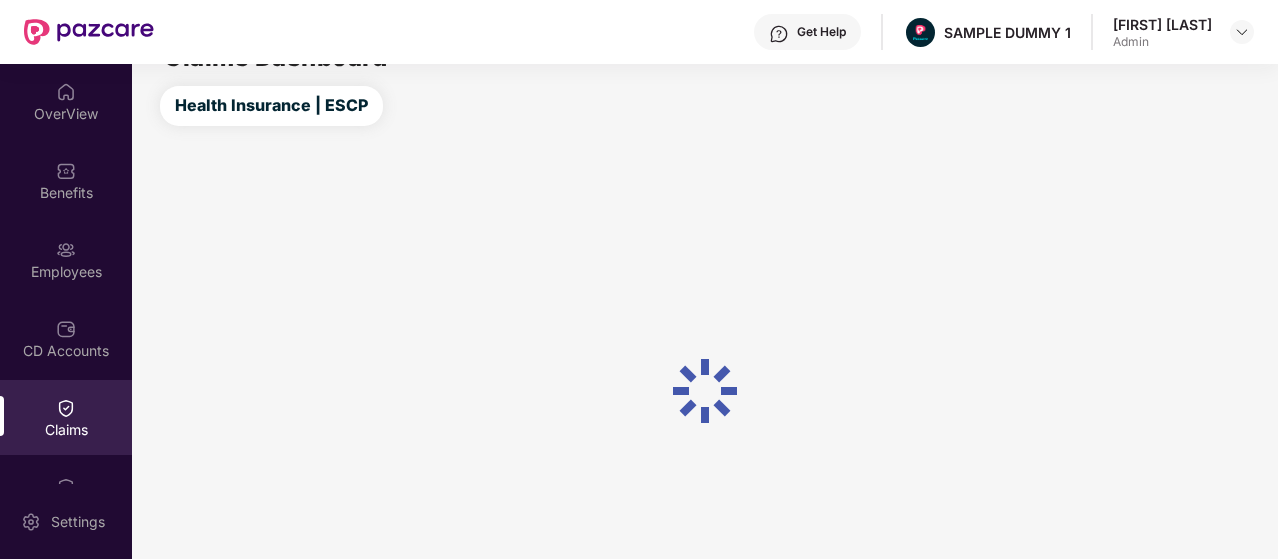 scroll, scrollTop: 88, scrollLeft: 0, axis: vertical 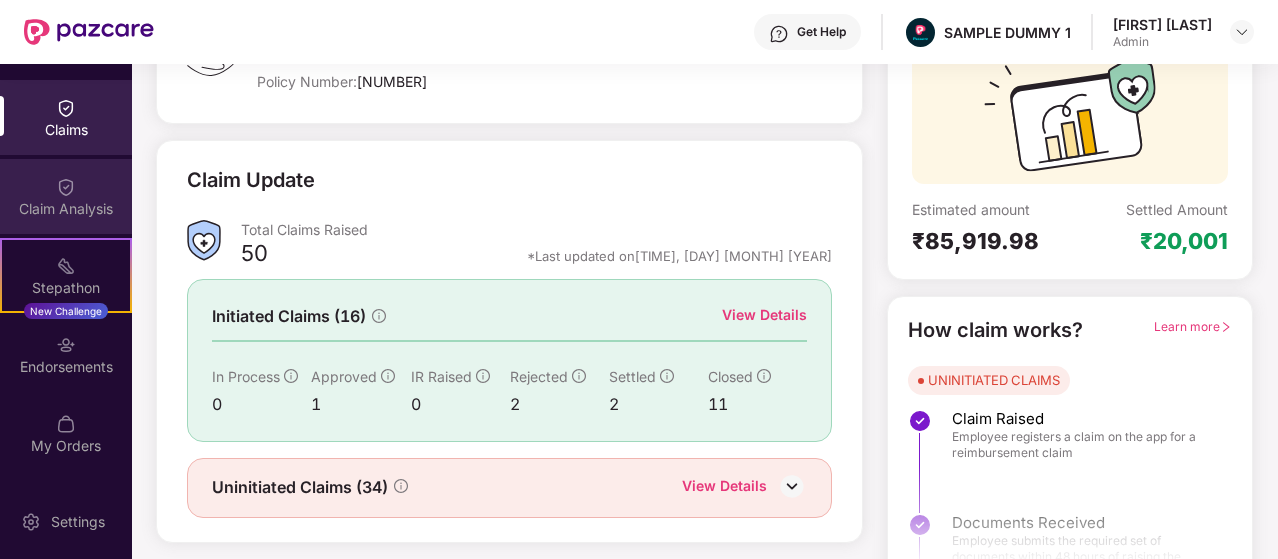click on "Claim Analysis" at bounding box center [66, 196] 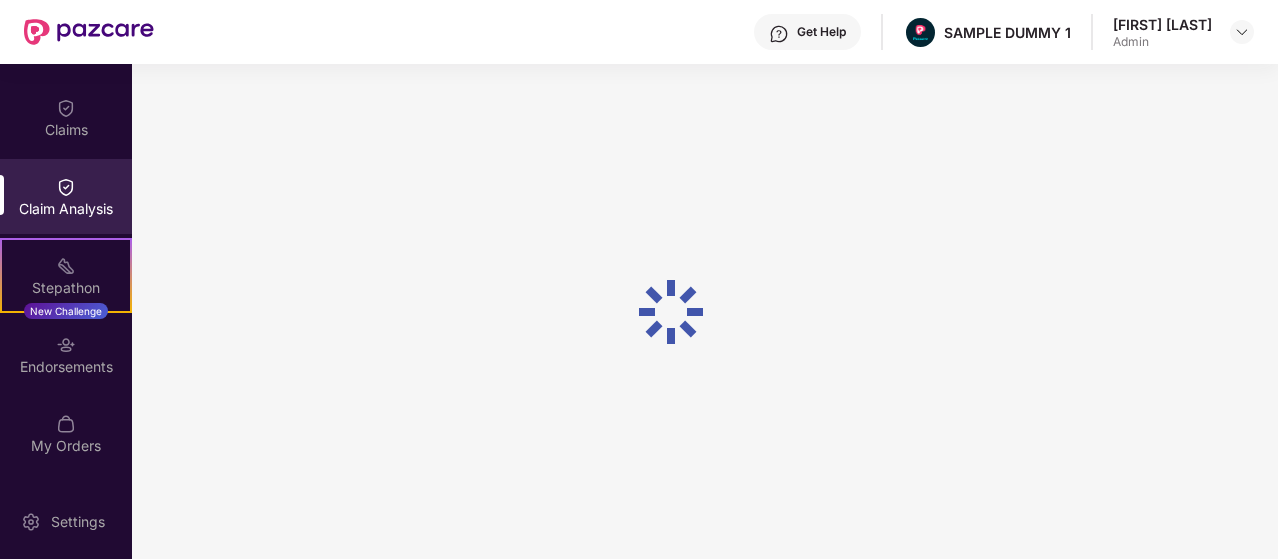 scroll, scrollTop: 0, scrollLeft: 0, axis: both 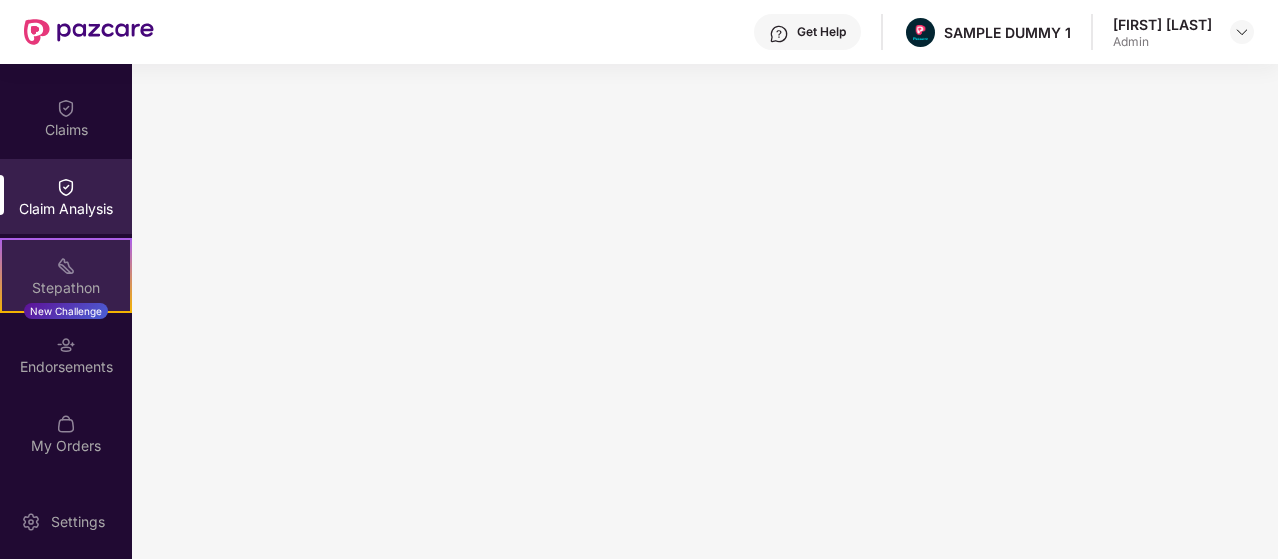 click on "Stepathon New Challenge" at bounding box center [66, 275] 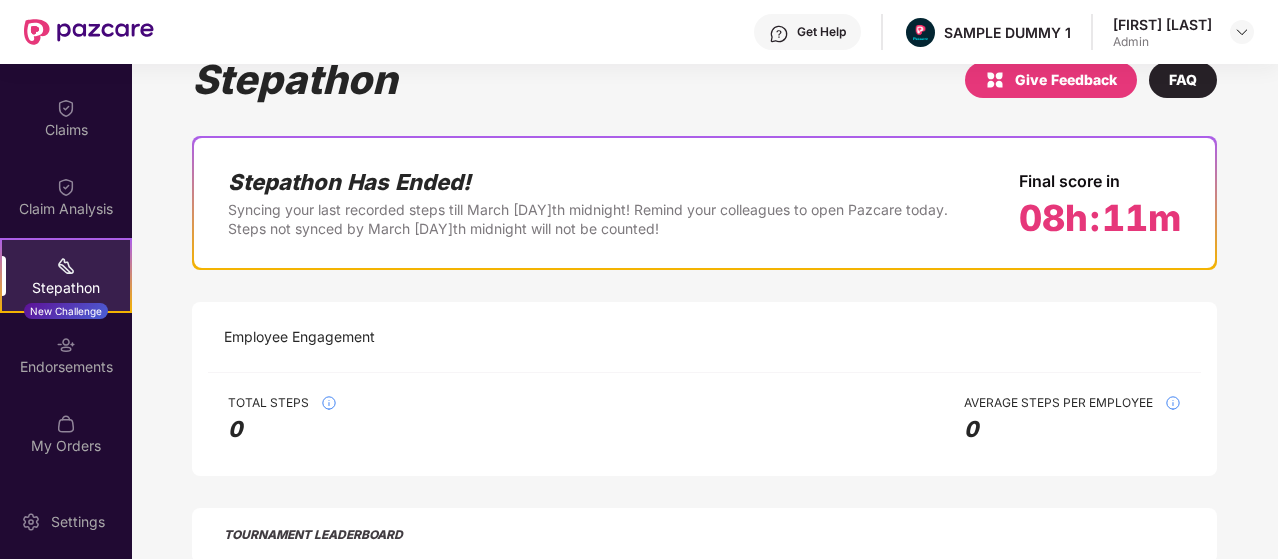 scroll, scrollTop: 0, scrollLeft: 0, axis: both 